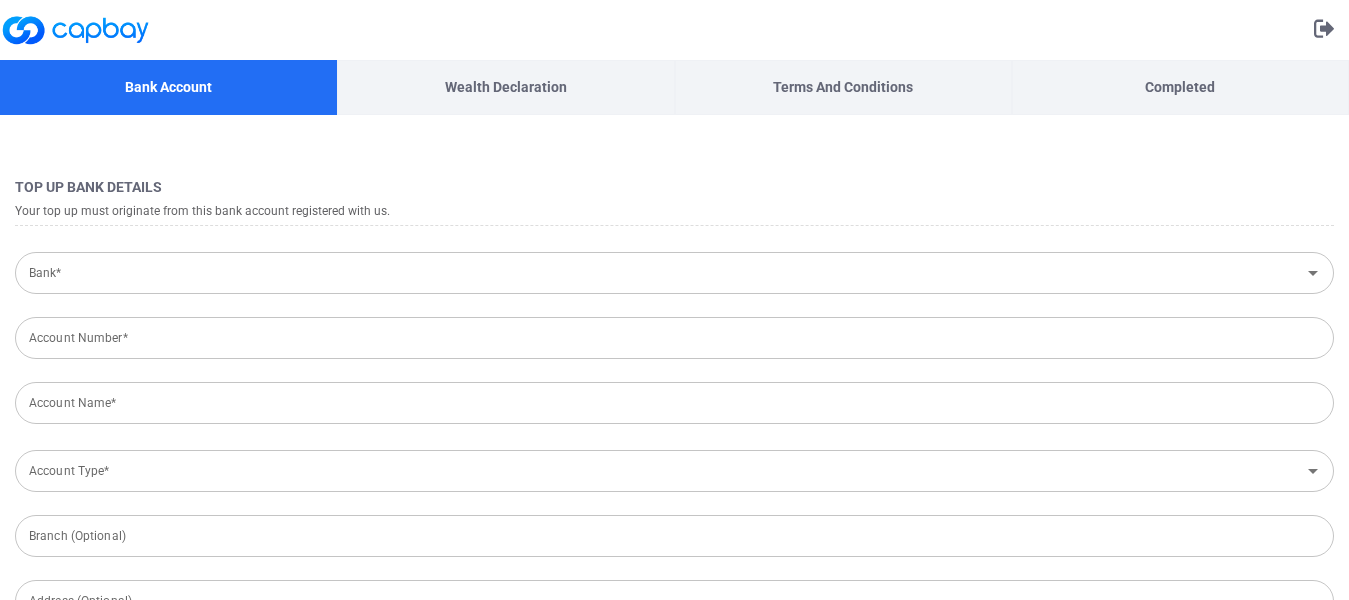 scroll, scrollTop: 0, scrollLeft: 0, axis: both 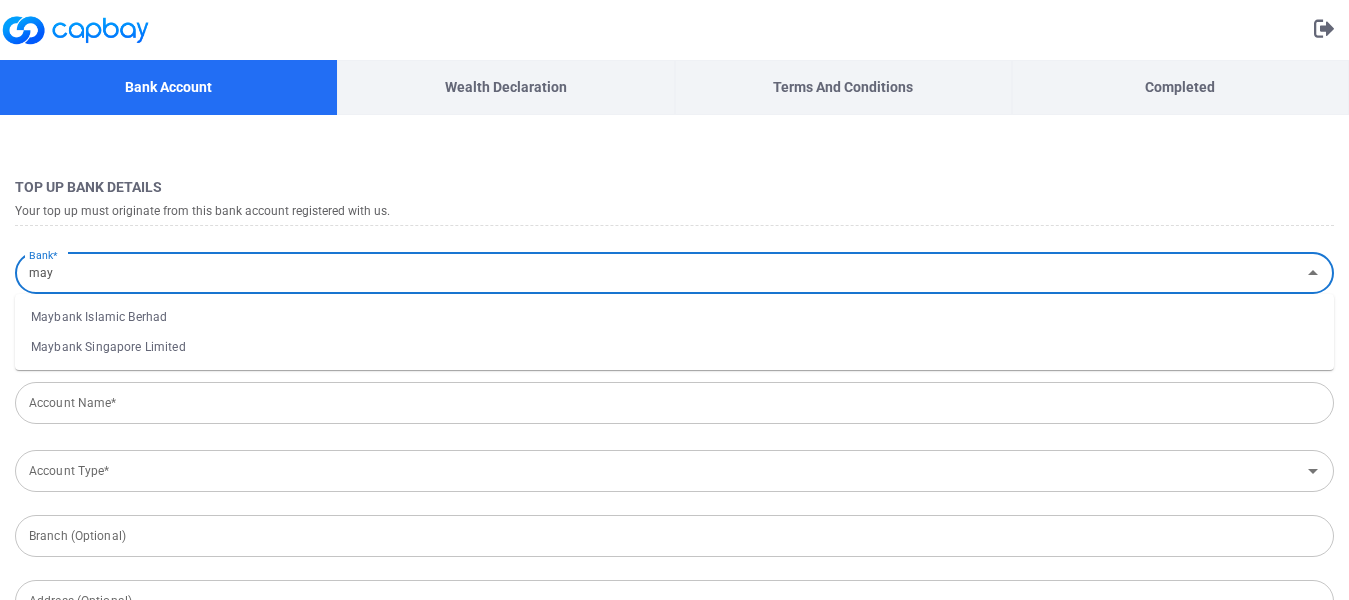 click on "Maybank Islamic Berhad" at bounding box center [674, 317] 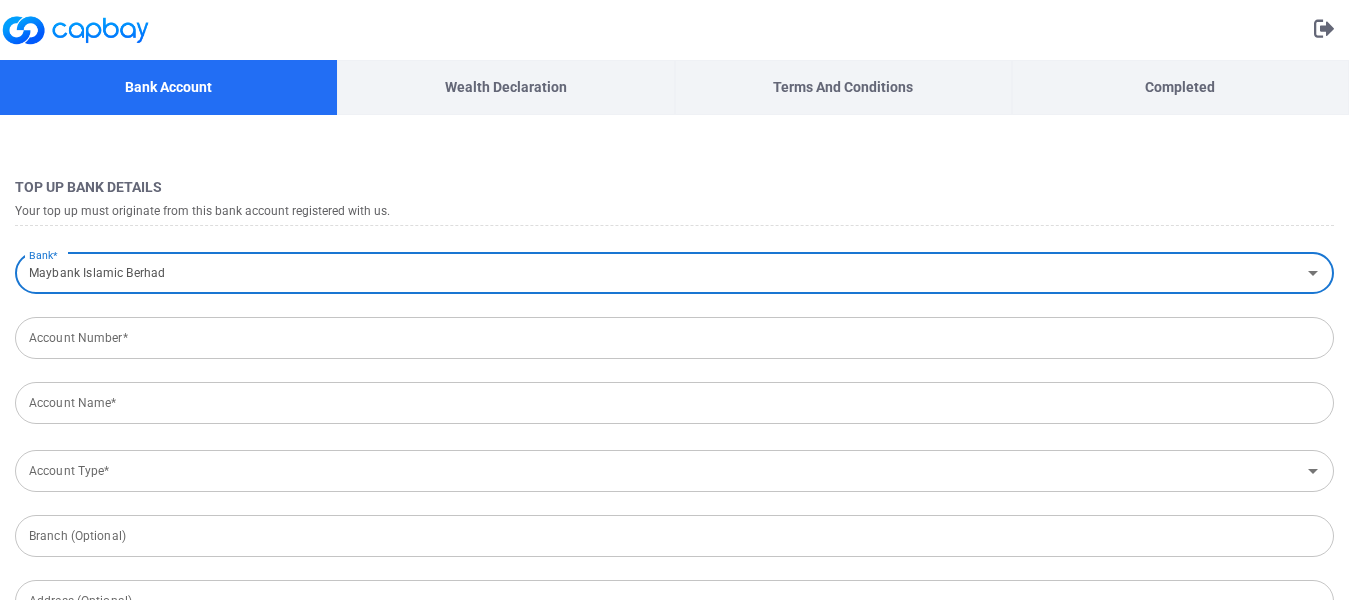 type on "Maybank Islamic Berhad" 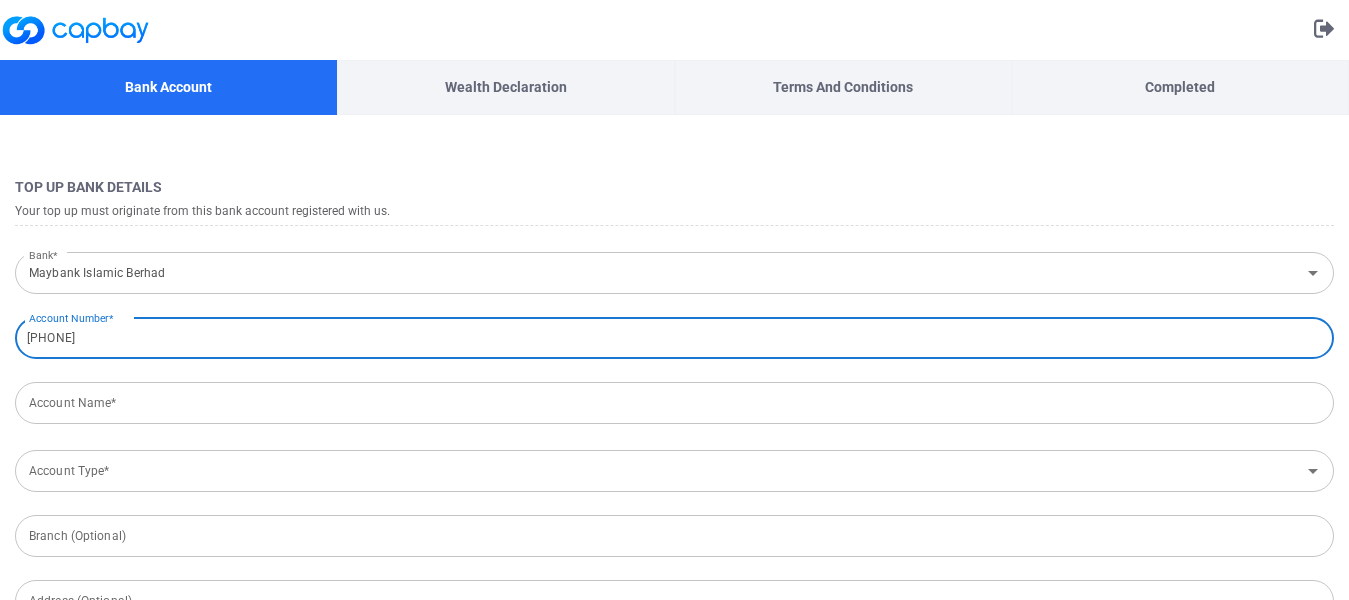 type on "[PHONE]" 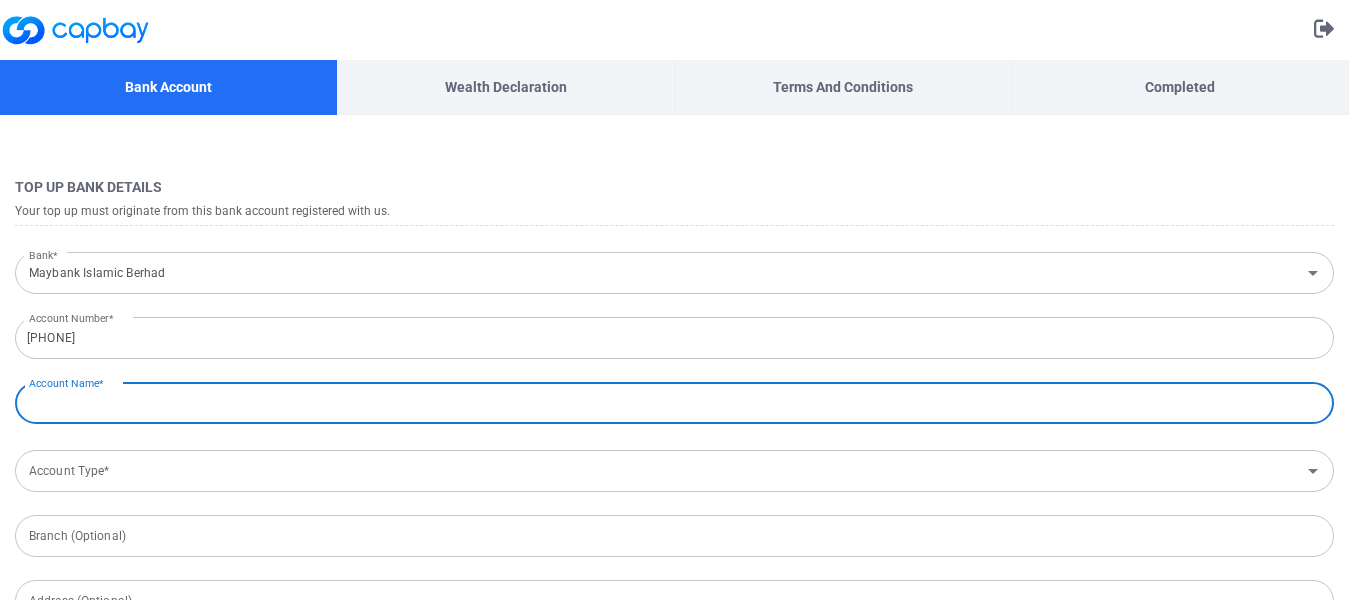 click on "Account Name*" at bounding box center [674, 403] 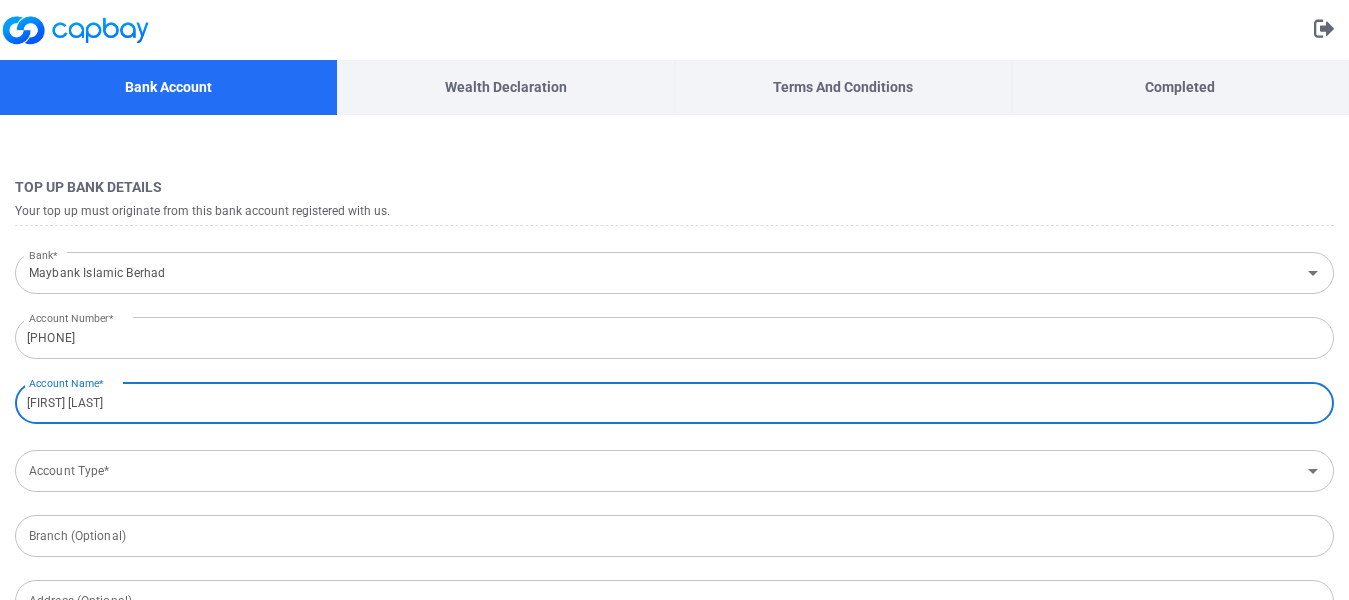 type on "[FIRST] [LAST]" 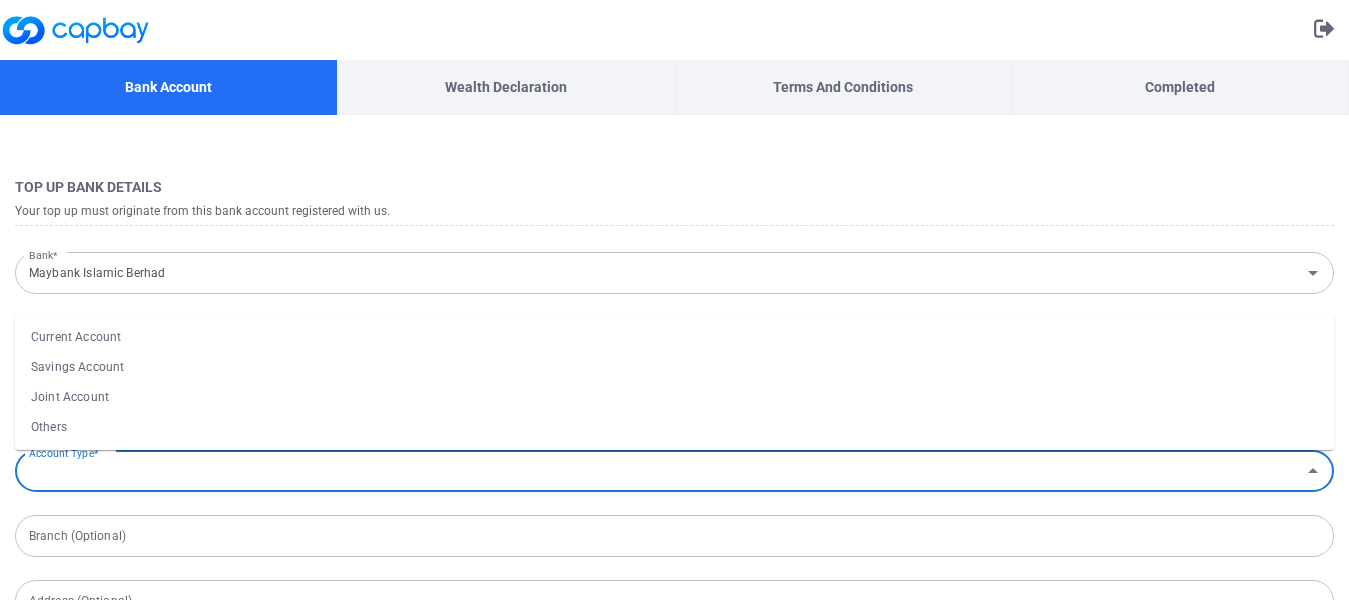 click on "Account Type*" at bounding box center (658, 471) 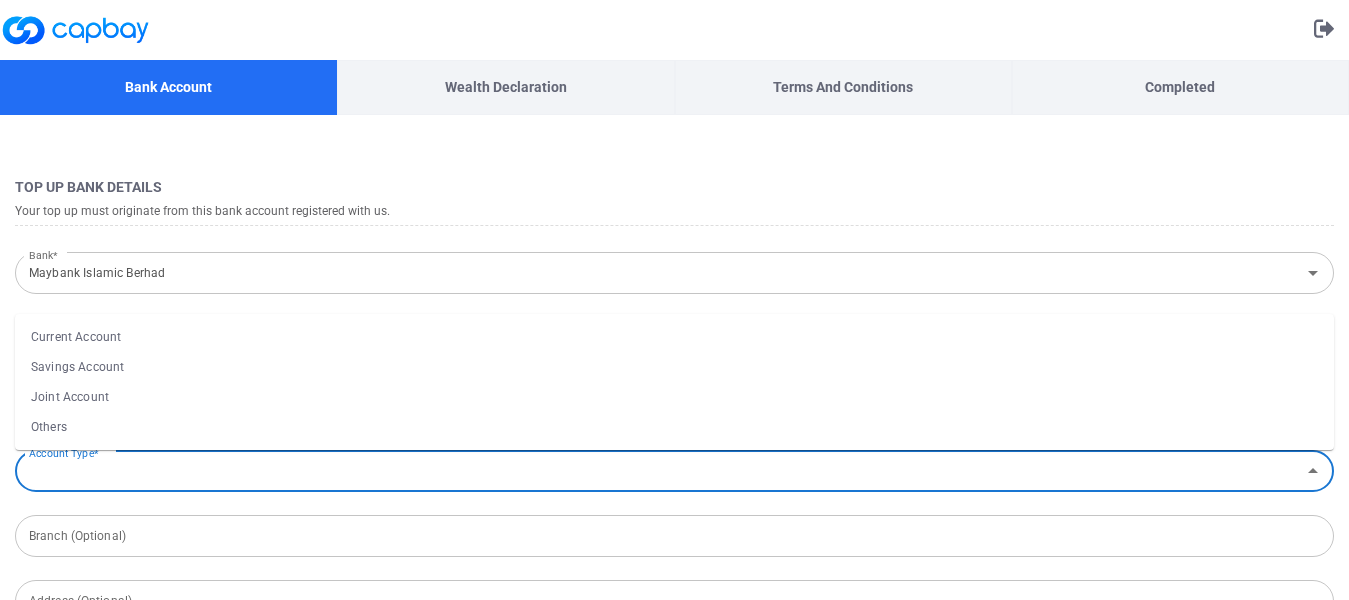 click on "Savings Account" at bounding box center [674, 367] 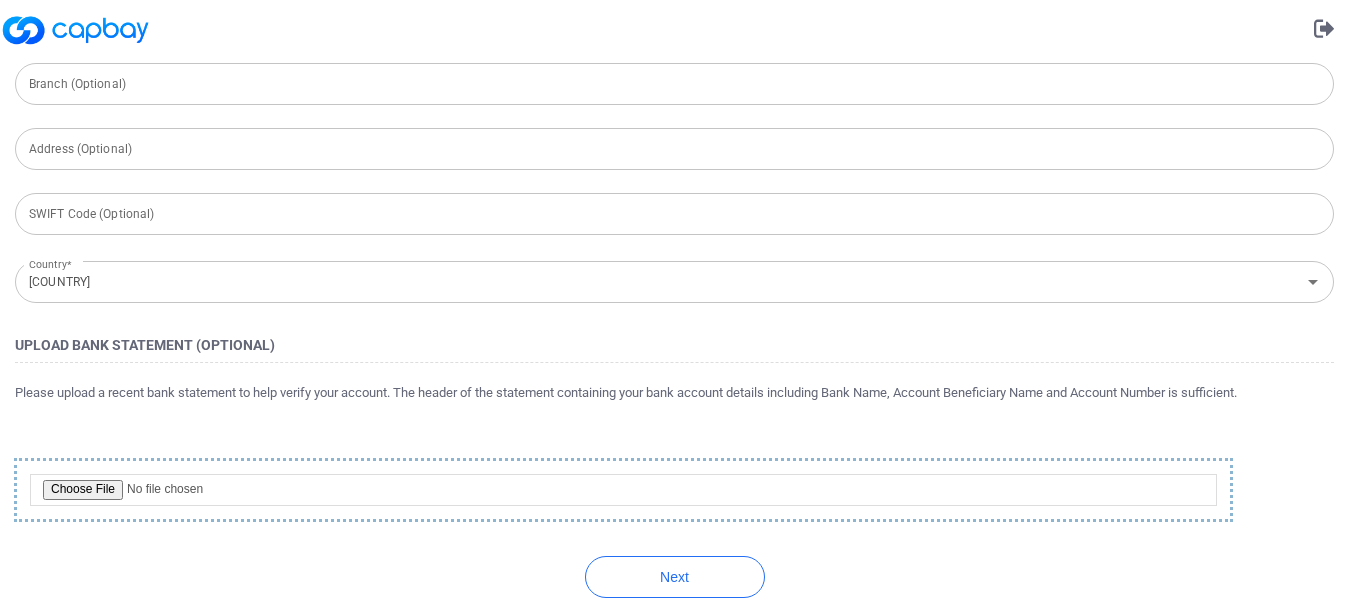 scroll, scrollTop: 480, scrollLeft: 0, axis: vertical 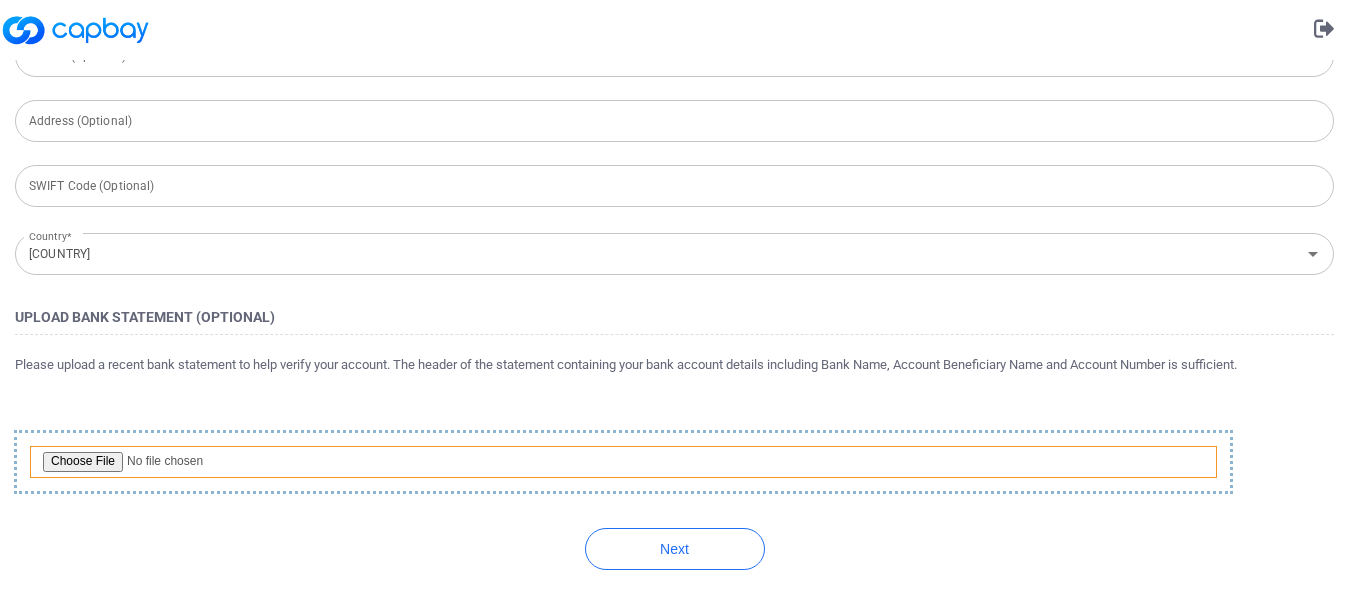 click at bounding box center [623, 462] 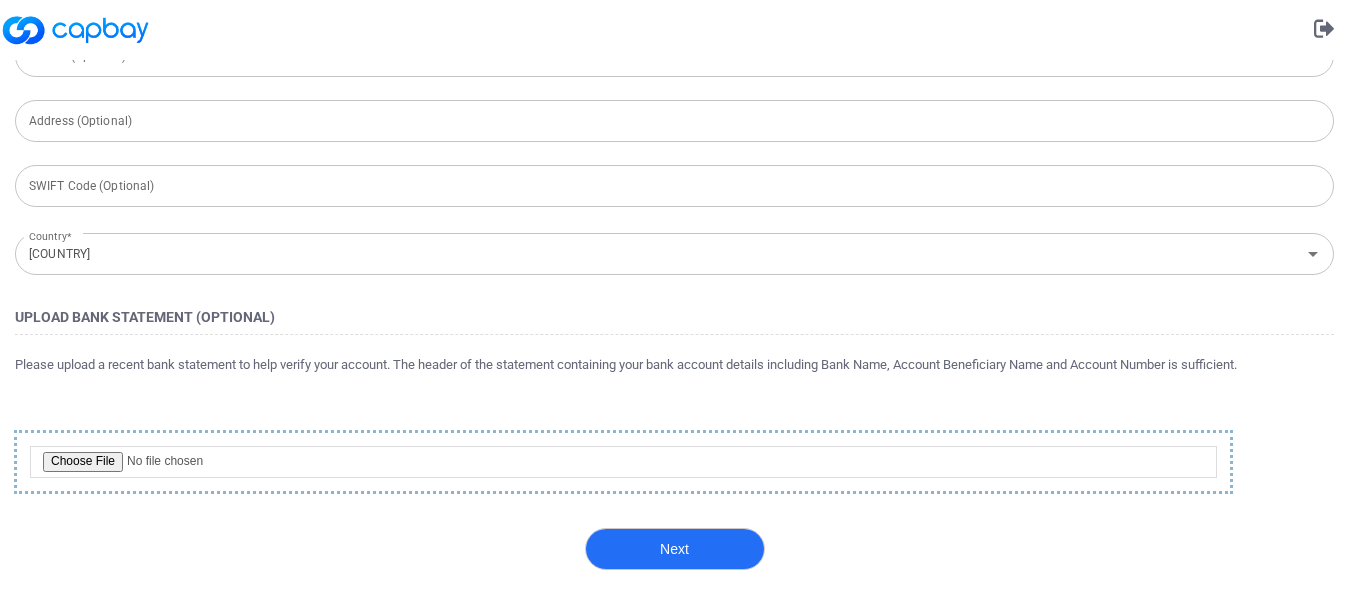 click on "Next" at bounding box center (675, 549) 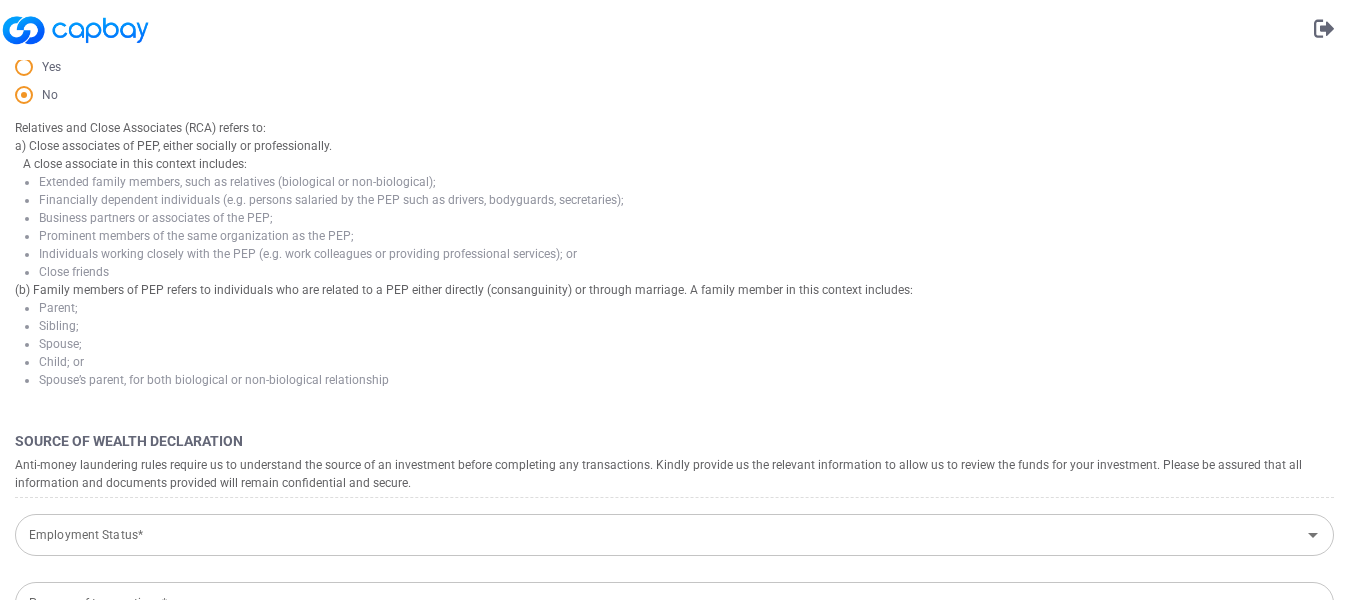 scroll, scrollTop: 0, scrollLeft: 0, axis: both 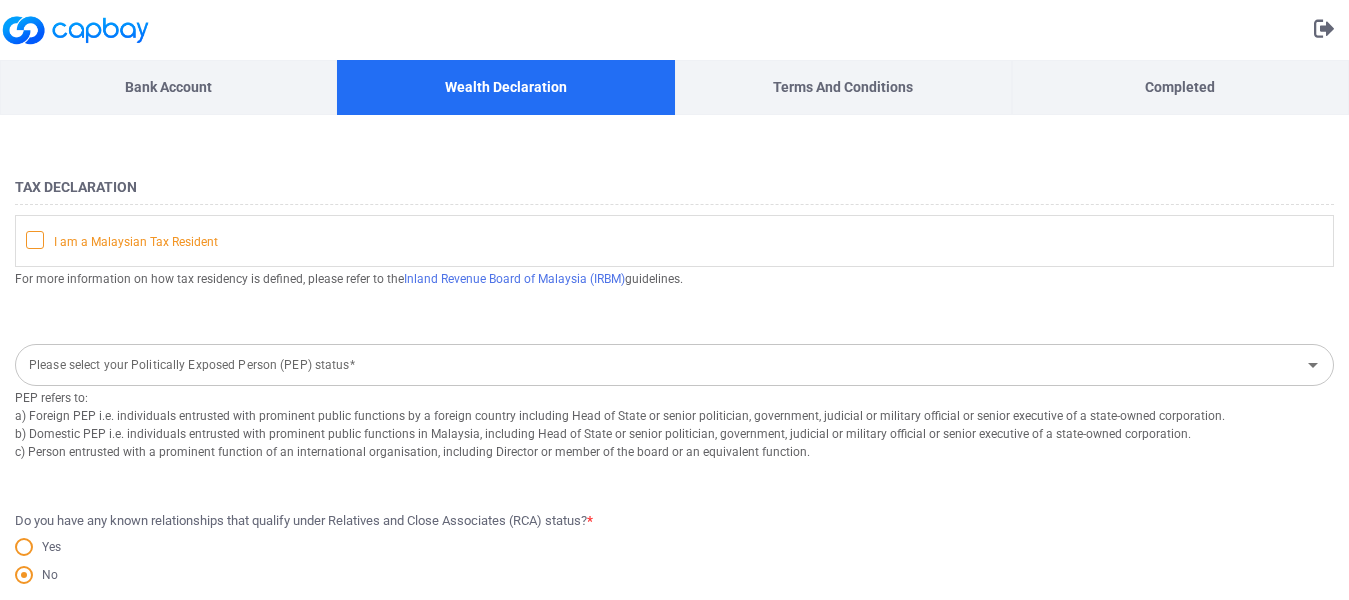 click 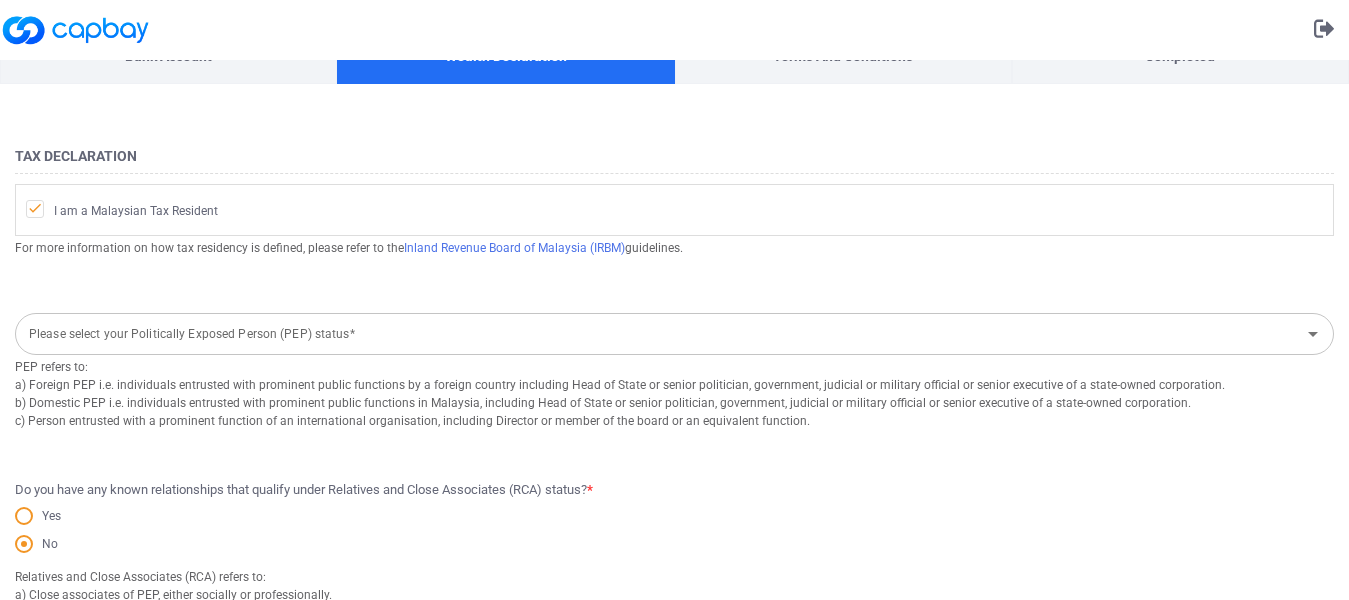 scroll, scrollTop: 0, scrollLeft: 0, axis: both 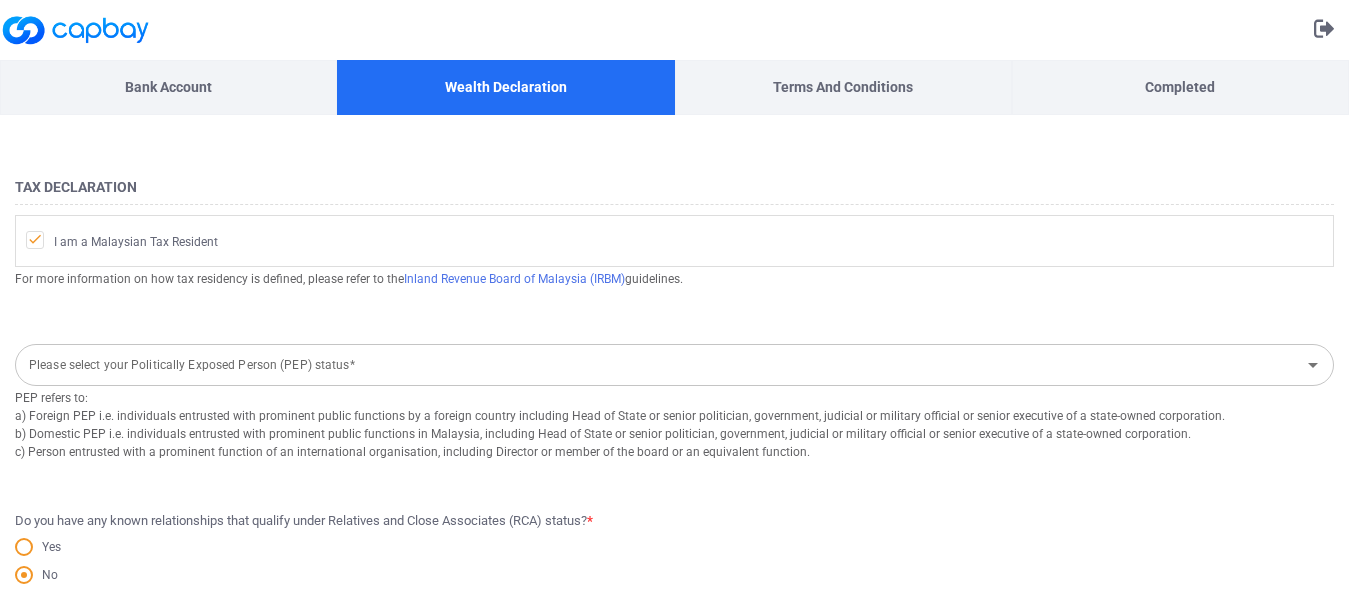 click on "Please select your Politically Exposed Person (PEP) status*" at bounding box center [658, 365] 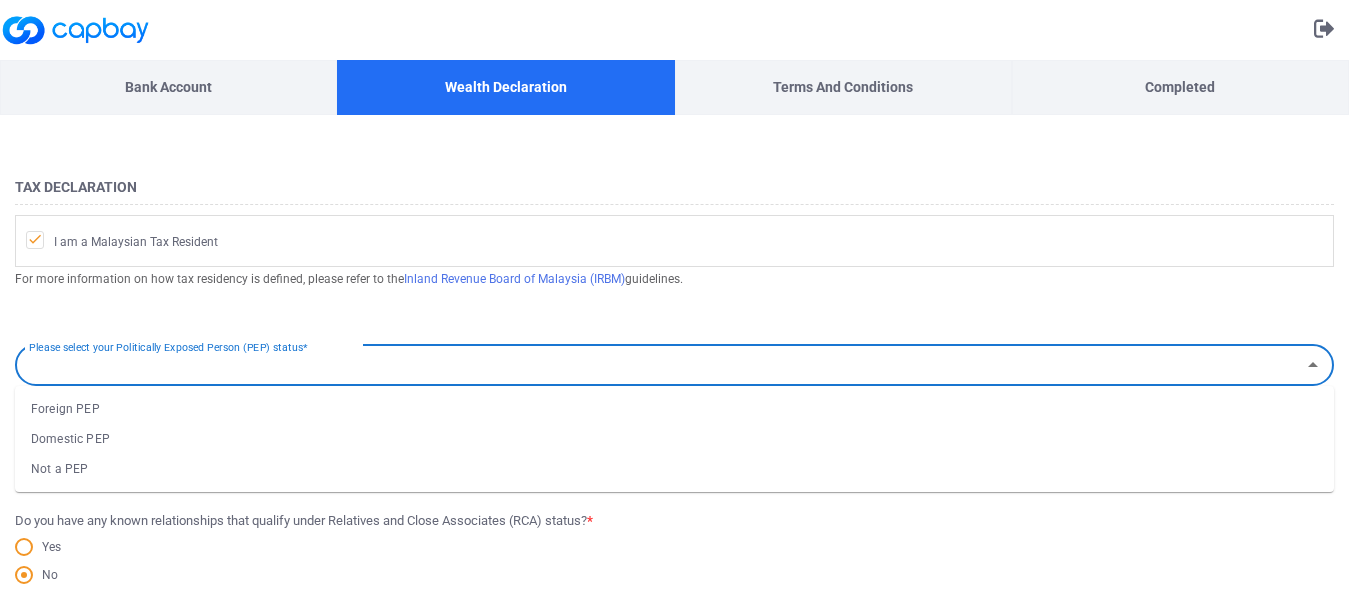 click on "Not a PEP" at bounding box center [674, 469] 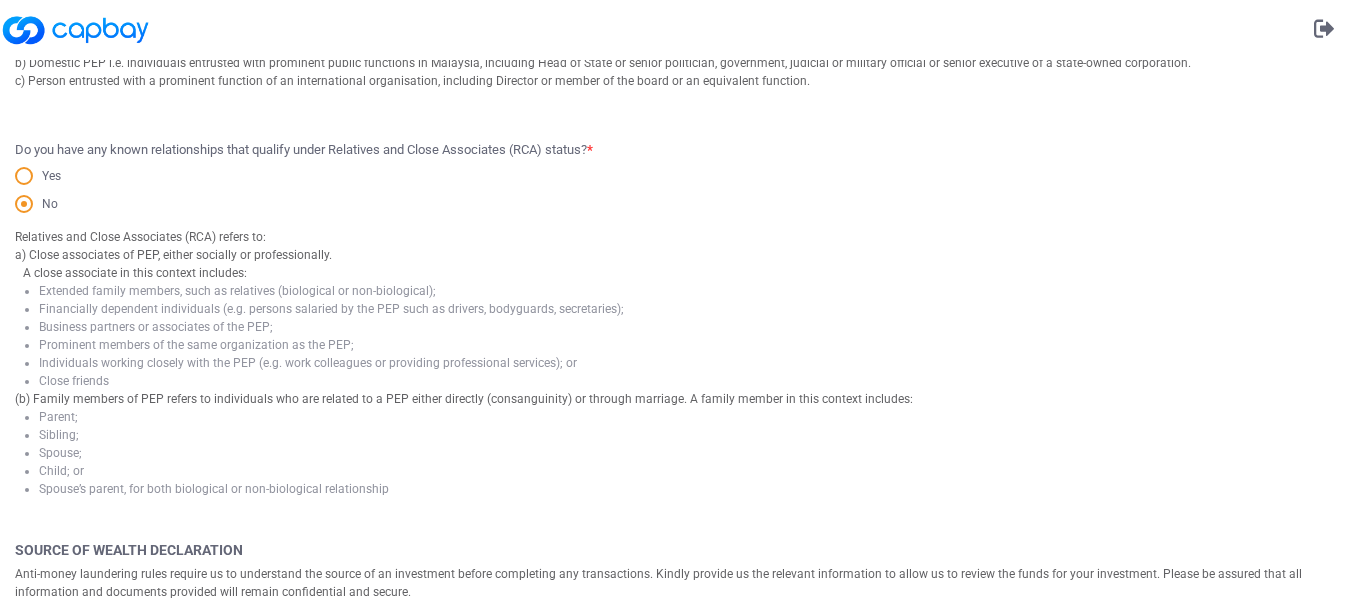 scroll, scrollTop: 600, scrollLeft: 0, axis: vertical 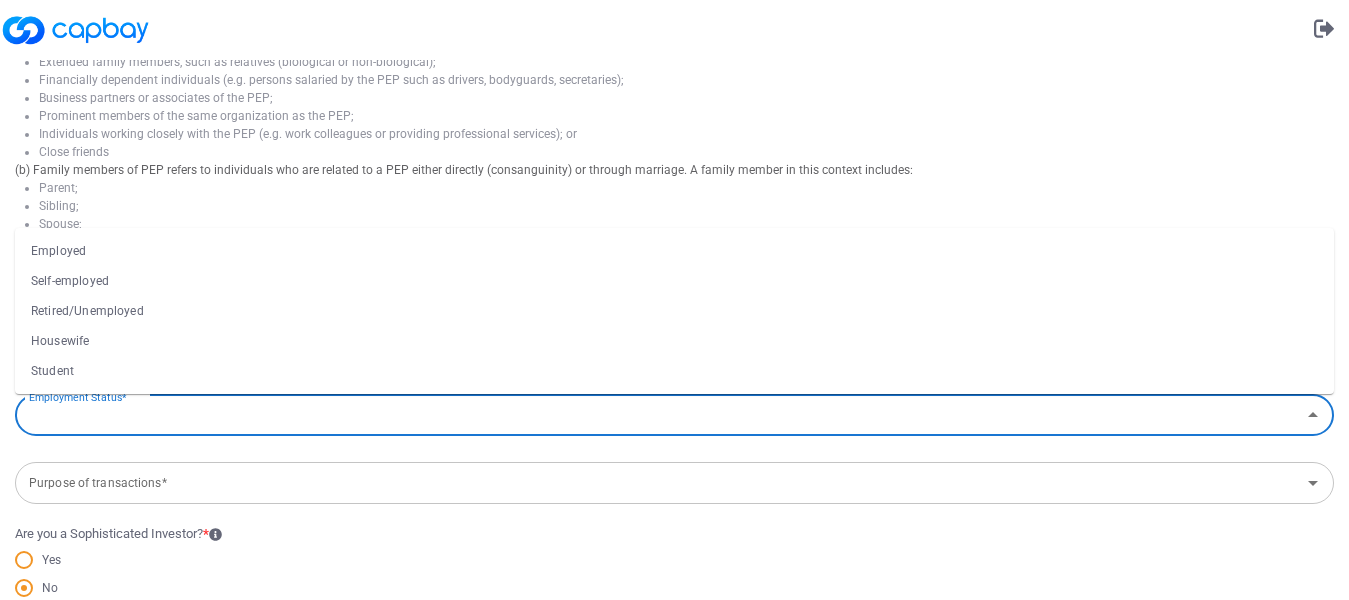 click on "Employment Status*" at bounding box center (658, 415) 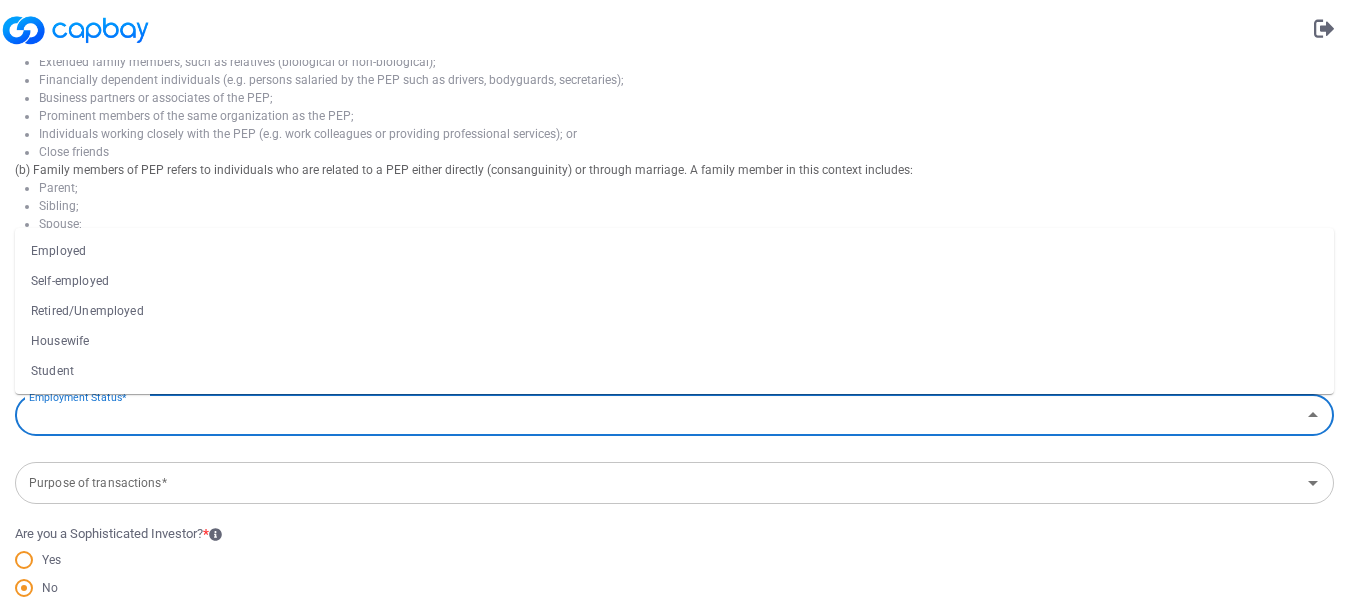 click on "Employed" at bounding box center (674, 251) 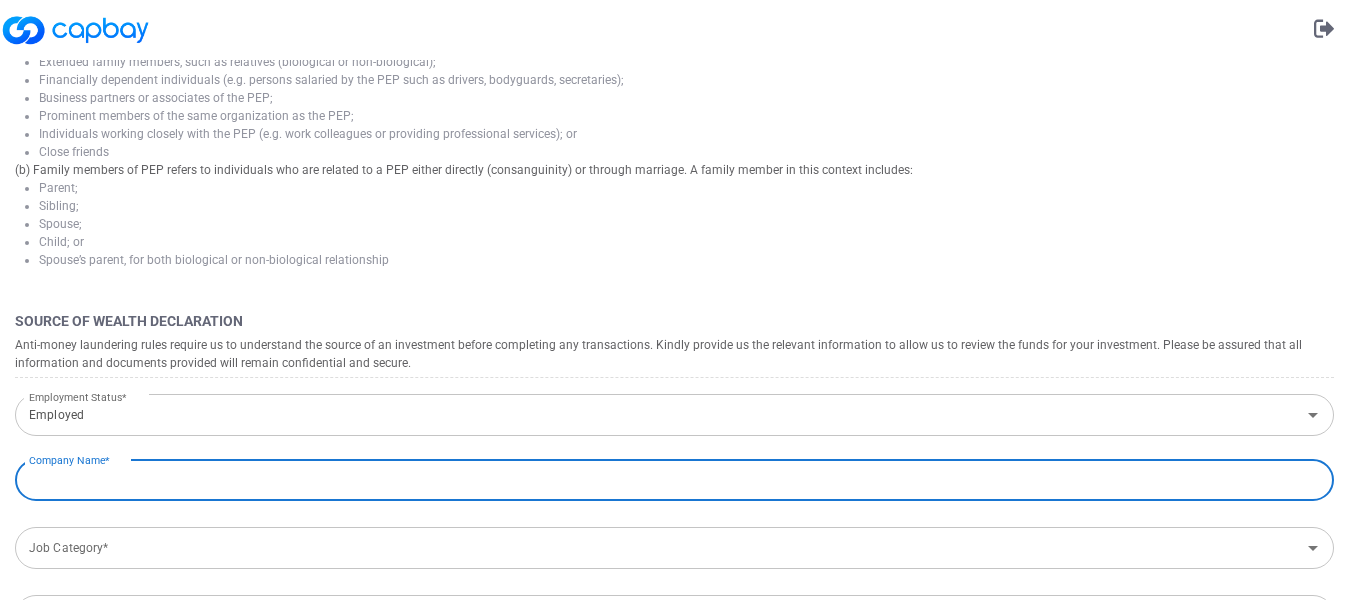 scroll, scrollTop: 700, scrollLeft: 0, axis: vertical 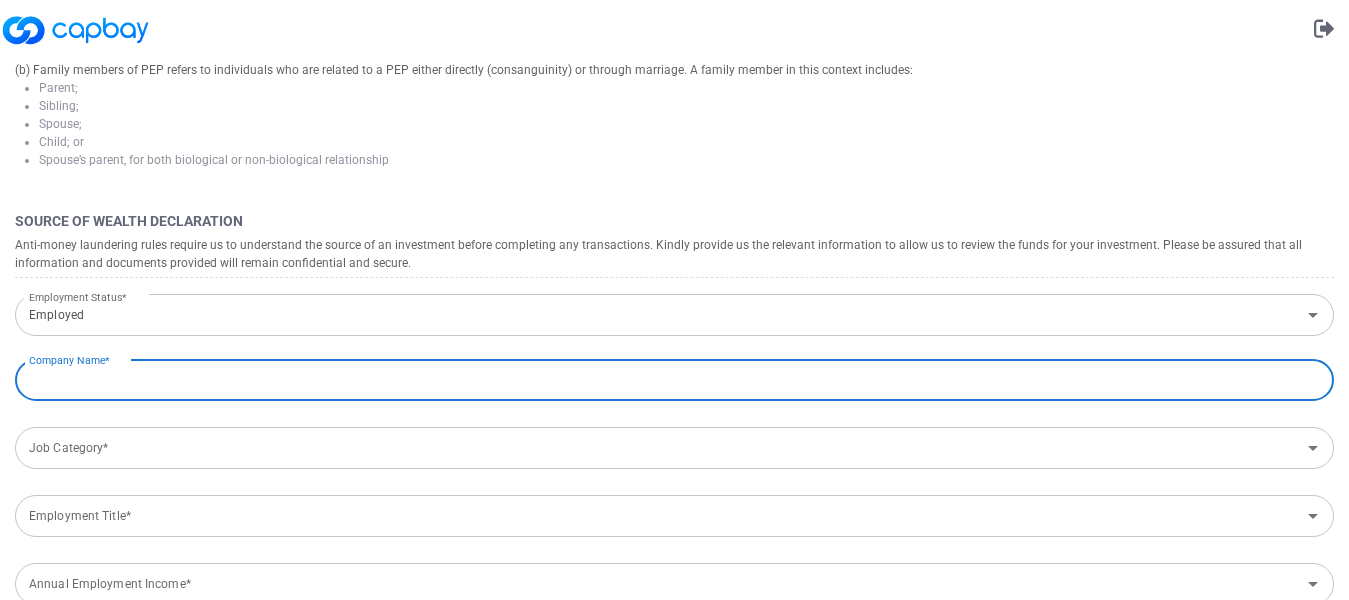 click at bounding box center [674, 380] 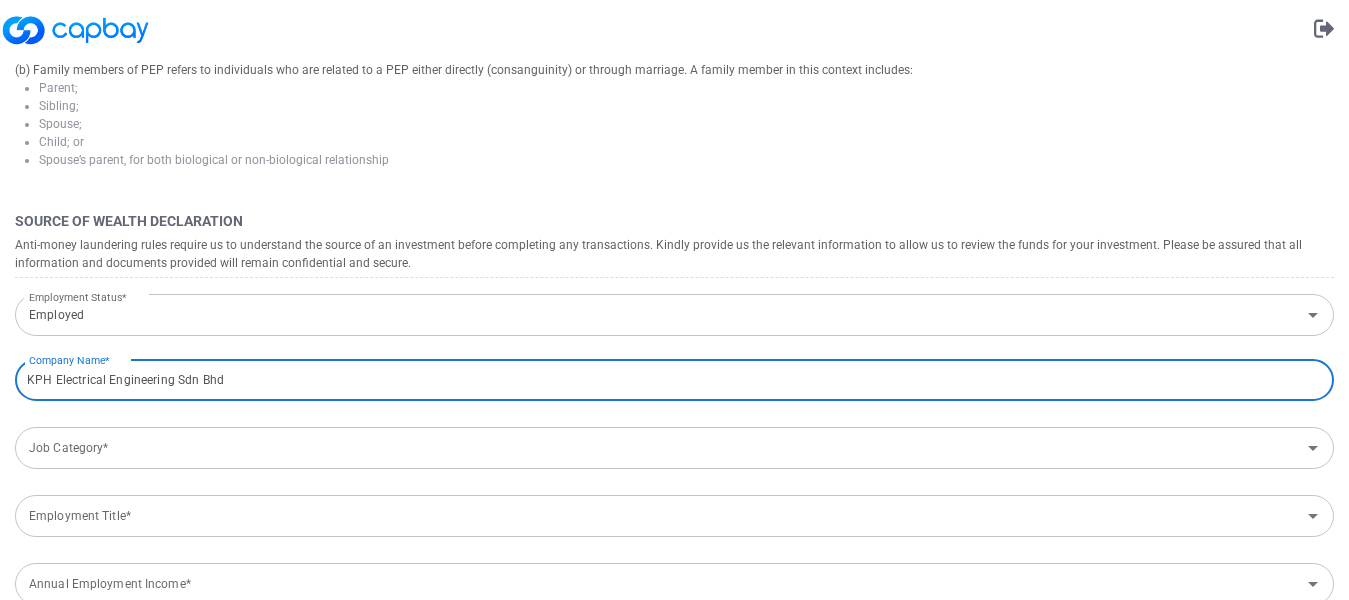 type on "KPH Electrical Engineering Sdn Bhd" 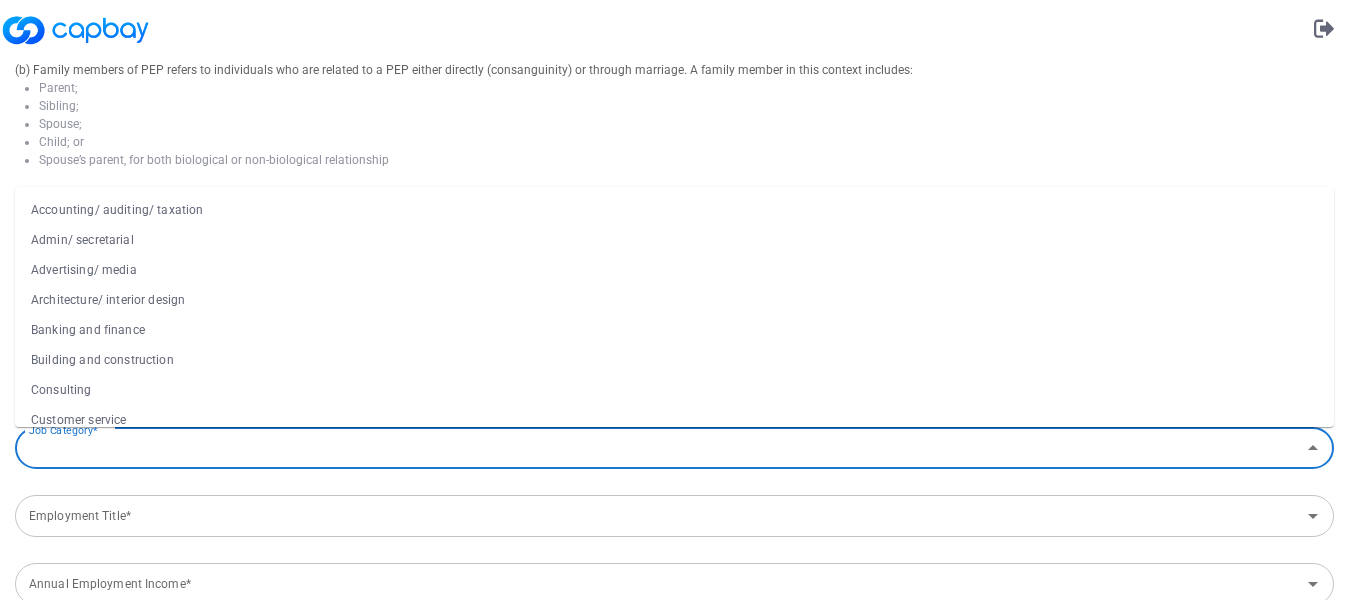 click on "Job Category*" at bounding box center [658, 448] 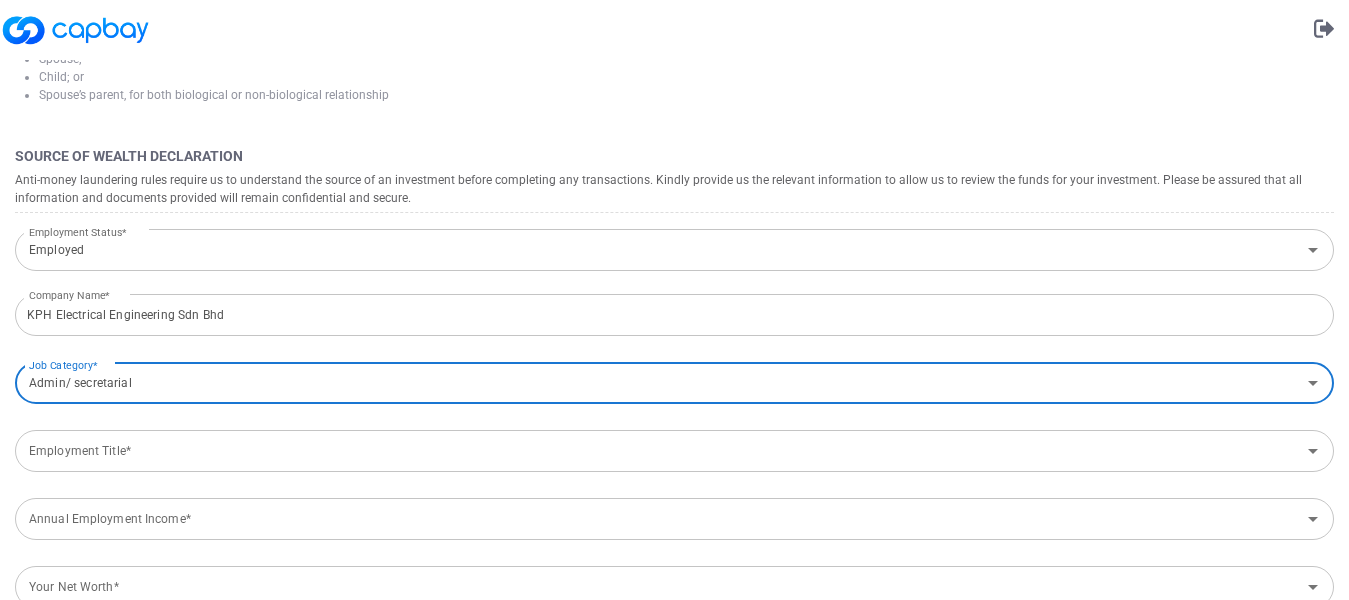 scroll, scrollTop: 800, scrollLeft: 0, axis: vertical 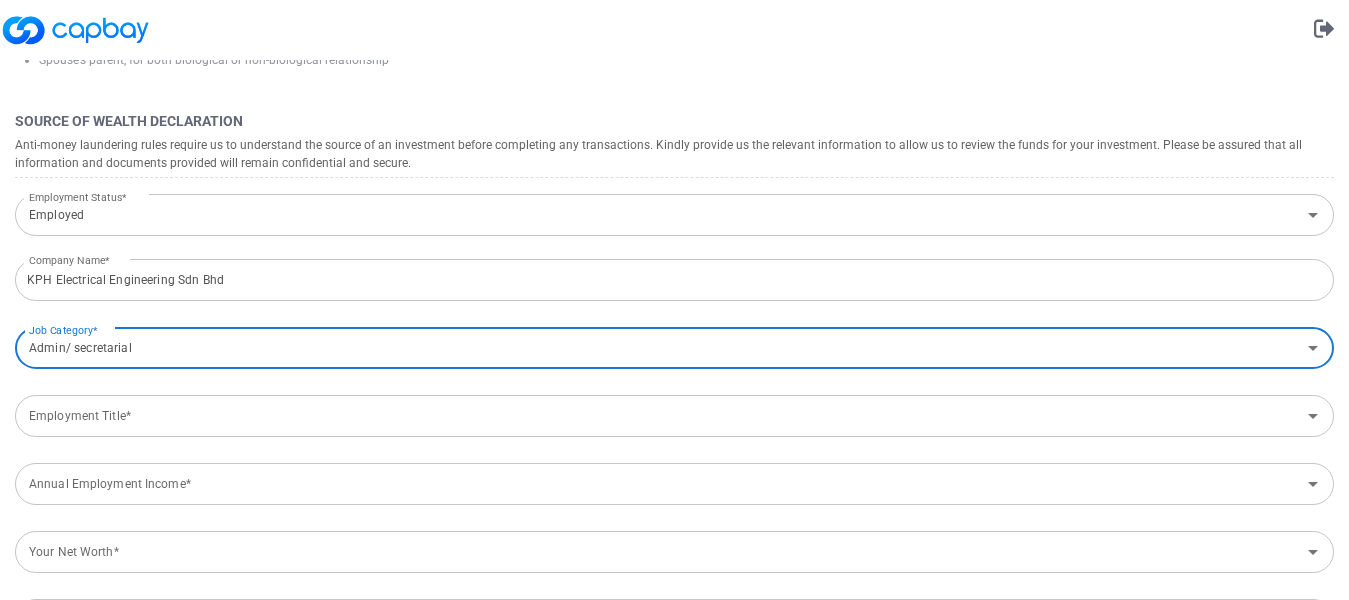 click on "Employment Title*" at bounding box center (658, 416) 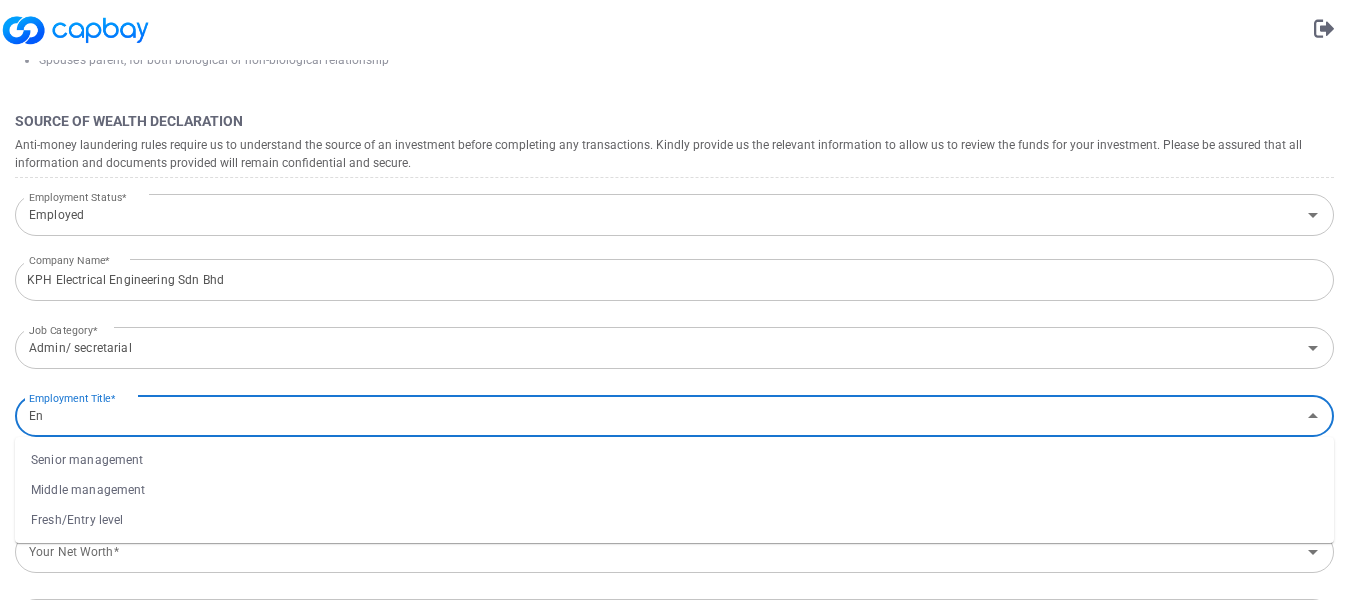 type on "E" 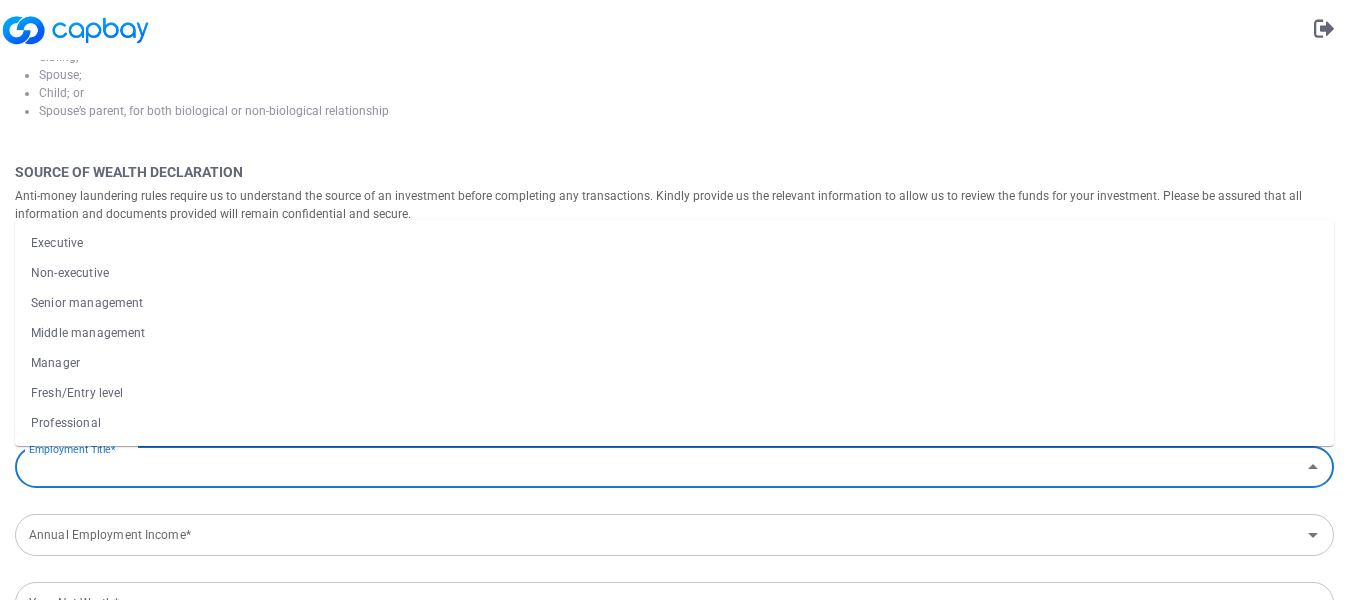scroll, scrollTop: 700, scrollLeft: 0, axis: vertical 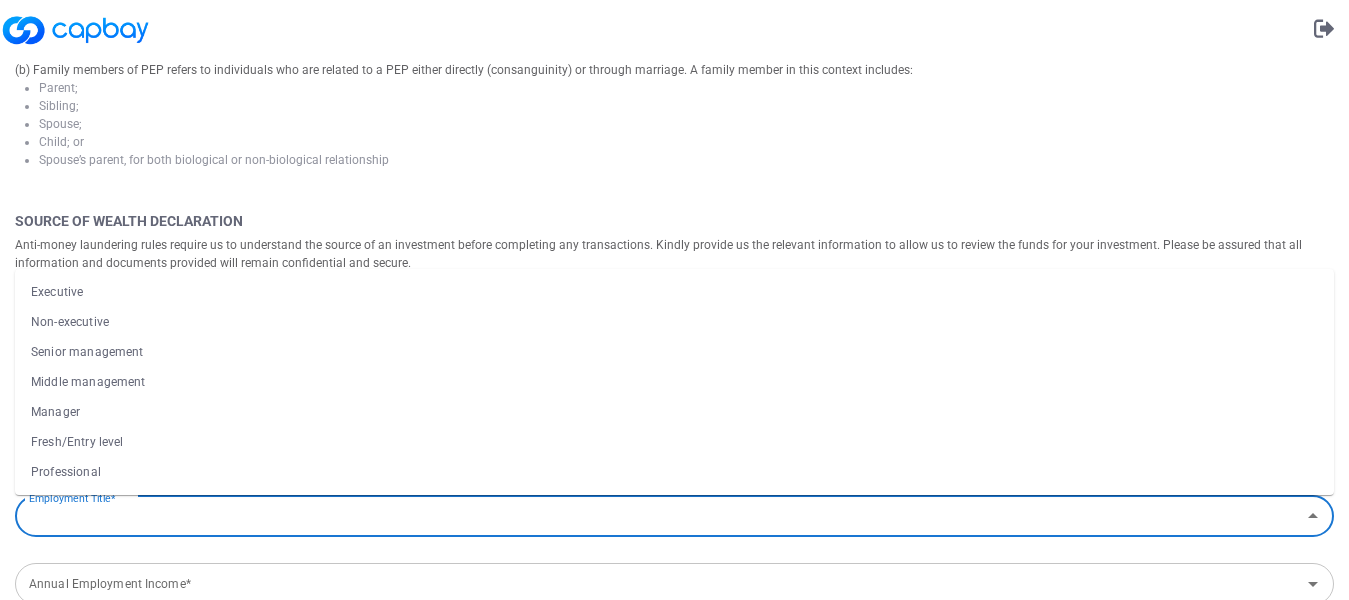 click on "Non-executive" at bounding box center [674, 322] 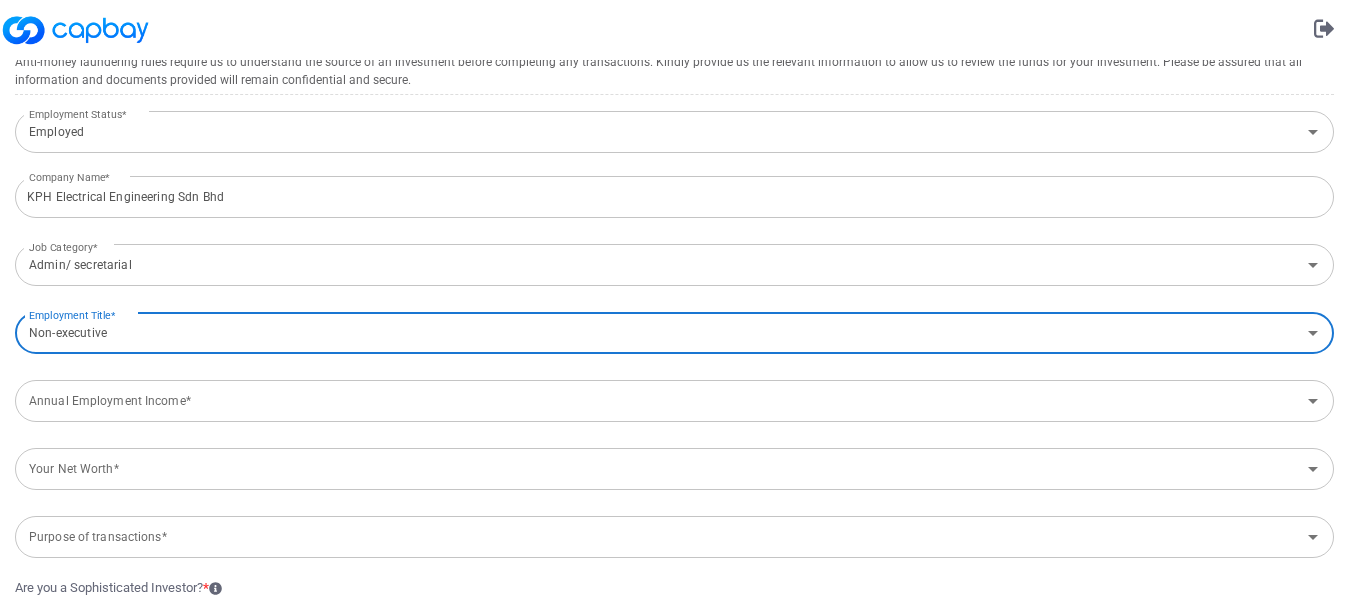 scroll, scrollTop: 900, scrollLeft: 0, axis: vertical 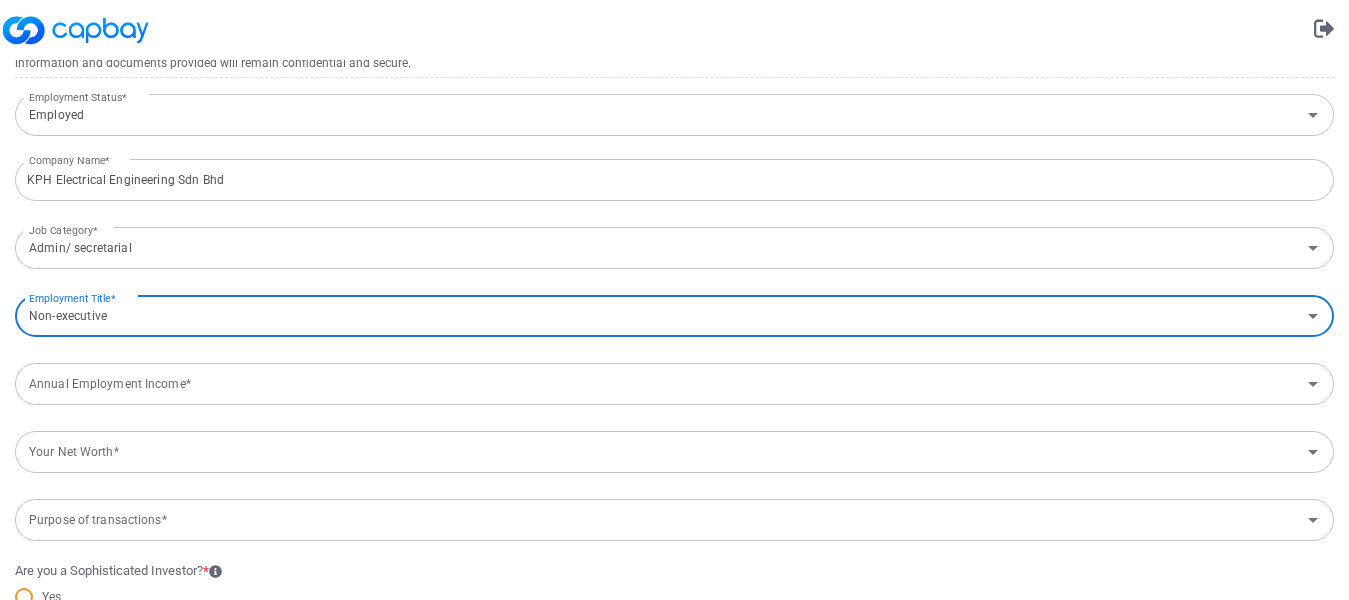 click on "Annual Employment Income*" at bounding box center (658, 384) 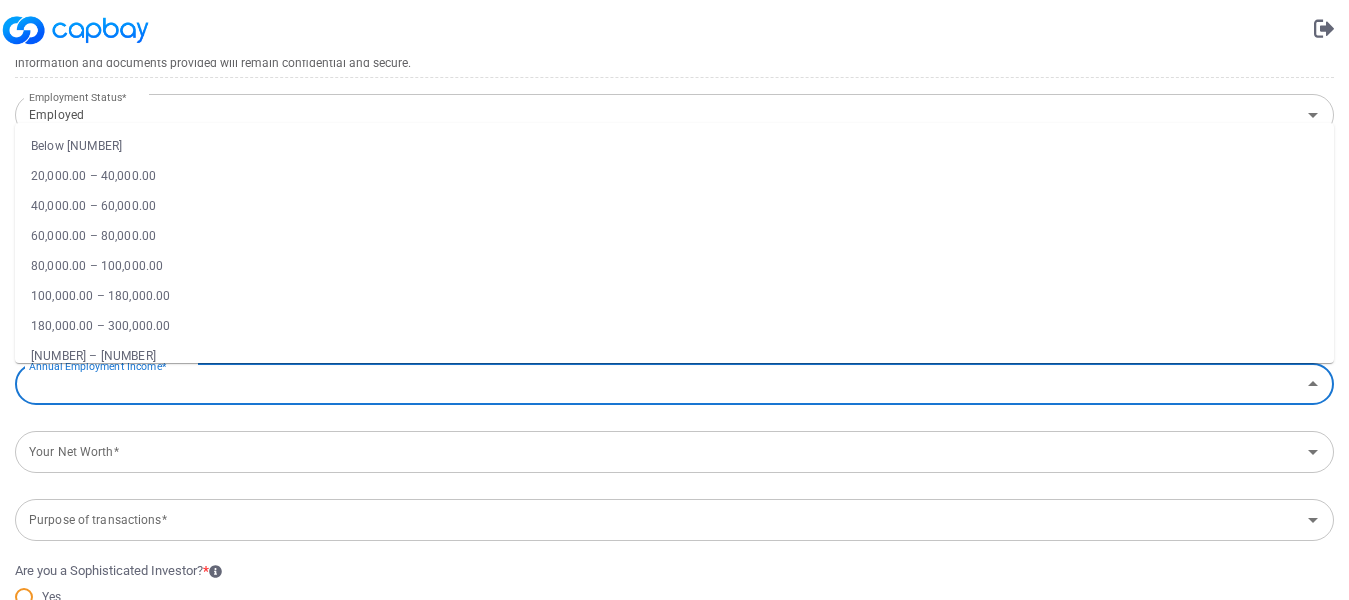 click on "20,000.00 – 40,000.00" at bounding box center (674, 176) 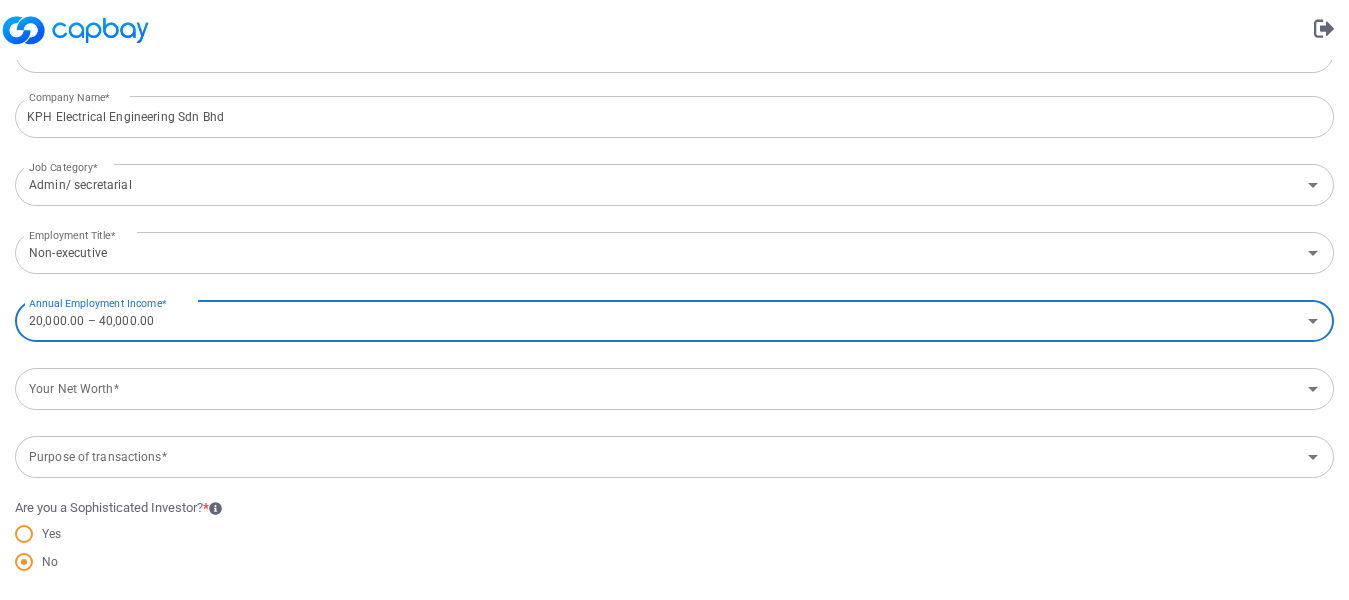 scroll, scrollTop: 1044, scrollLeft: 0, axis: vertical 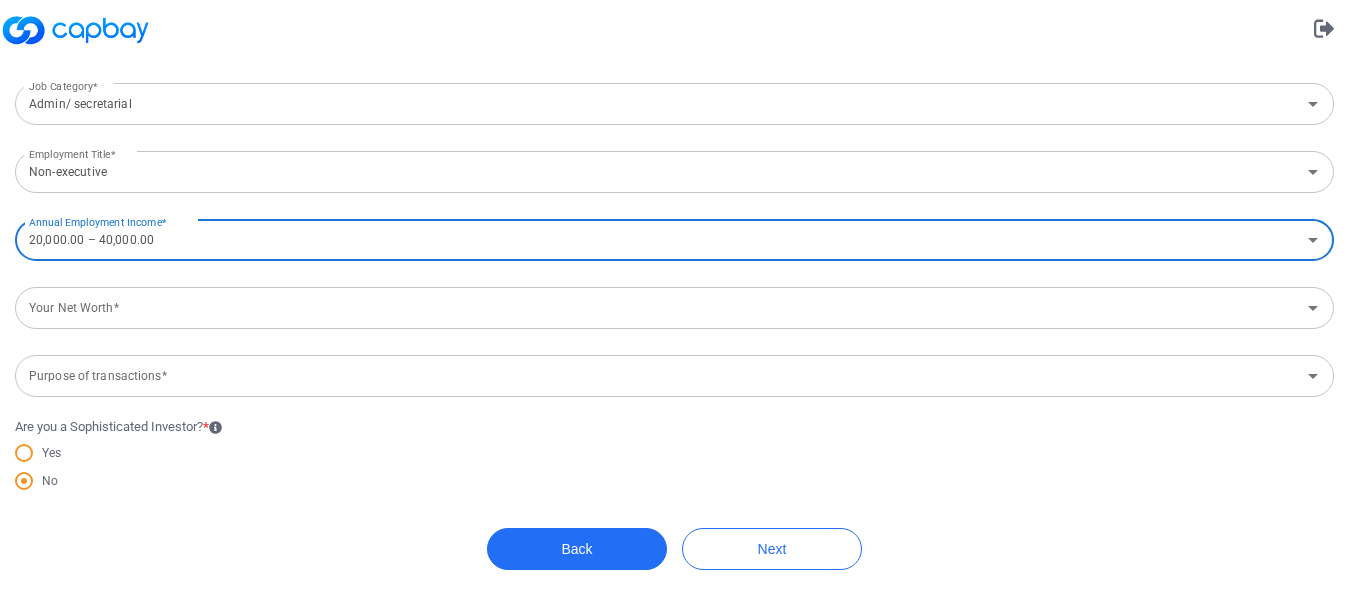 click on "Your Net Worth*" at bounding box center (658, 308) 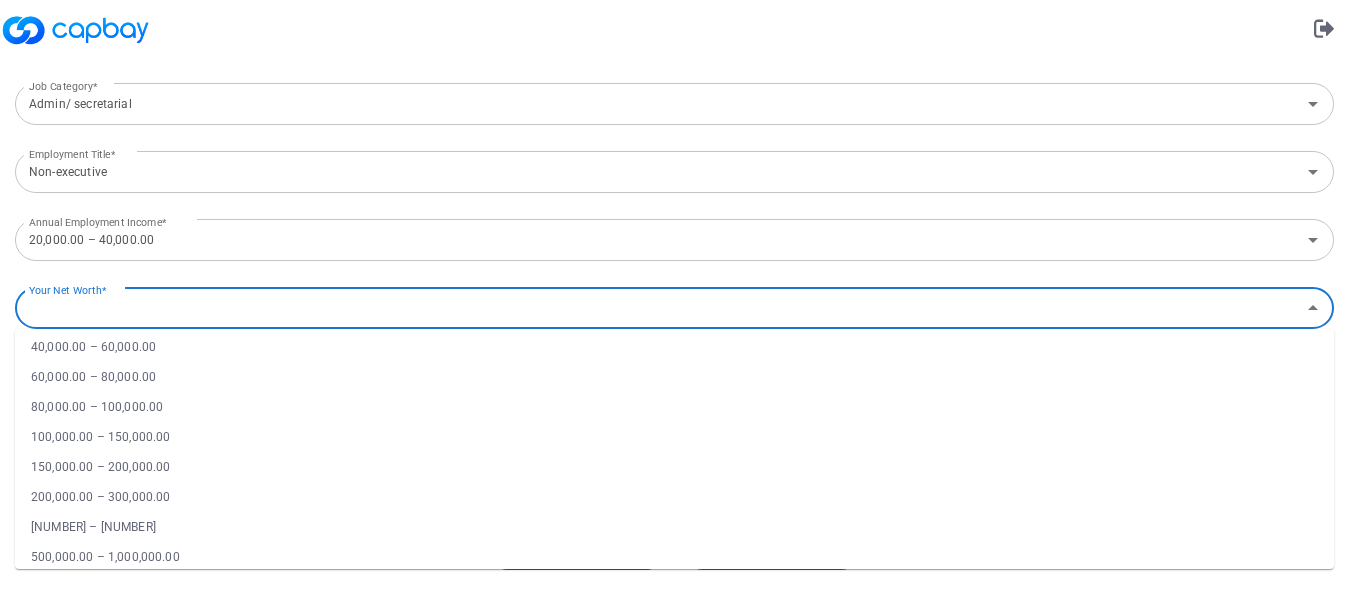 scroll, scrollTop: 100, scrollLeft: 0, axis: vertical 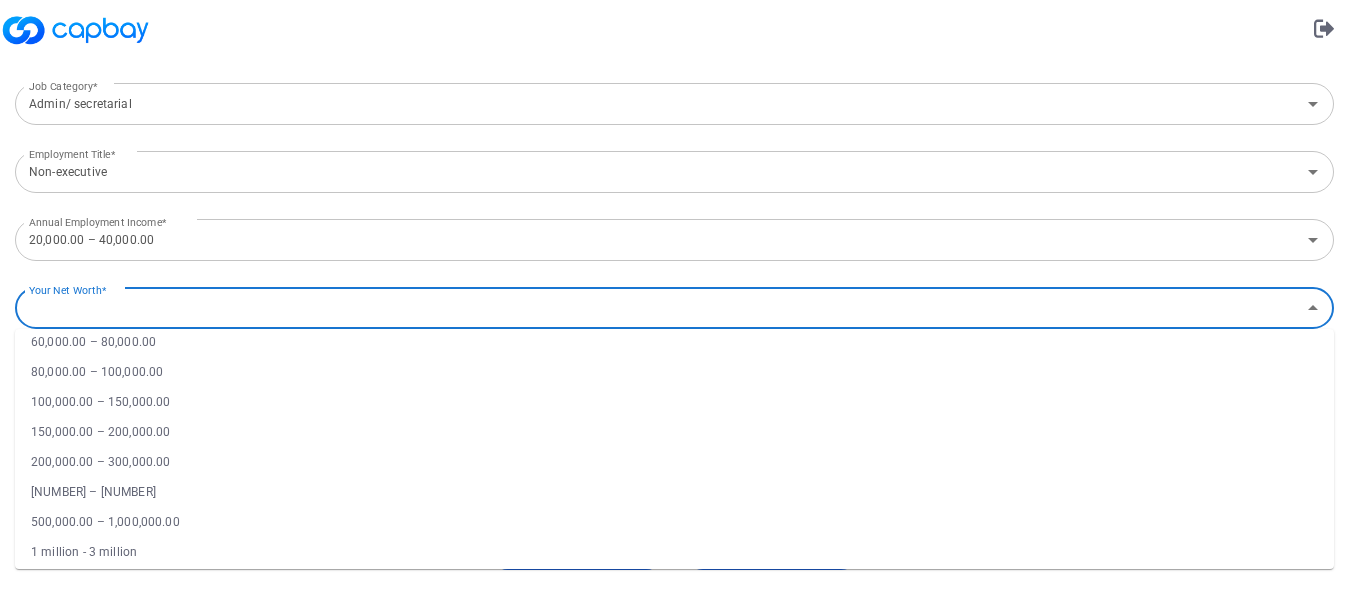 click on "Company Name* KPH Electrical Engineering Sdn Bhd Company Name* Job Category* Admin/ secretarial Job Category* Employment Title* Non-executive Employment Title* Annual Employment Income* [NUMBER] – [NUMBER] Annual Employment Income* Your Net Worth* Your Net Worth* Below [NUMBER] [NUMBER] – [NUMBER] [NUMBER] – [NUMBER] [NUMBER] – [NUMBER] [NUMBER] – [NUMBER] [NUMBER] – [NUMBER] [NUMBER] – [NUMBER] [NUMBER] – [NUMBER] [NUMBER] – [NUMBER] [NUMBER] – [NUMBER] [NUMBER] – [NUMBER] [NUMBER] and above" at bounding box center [674, 180] 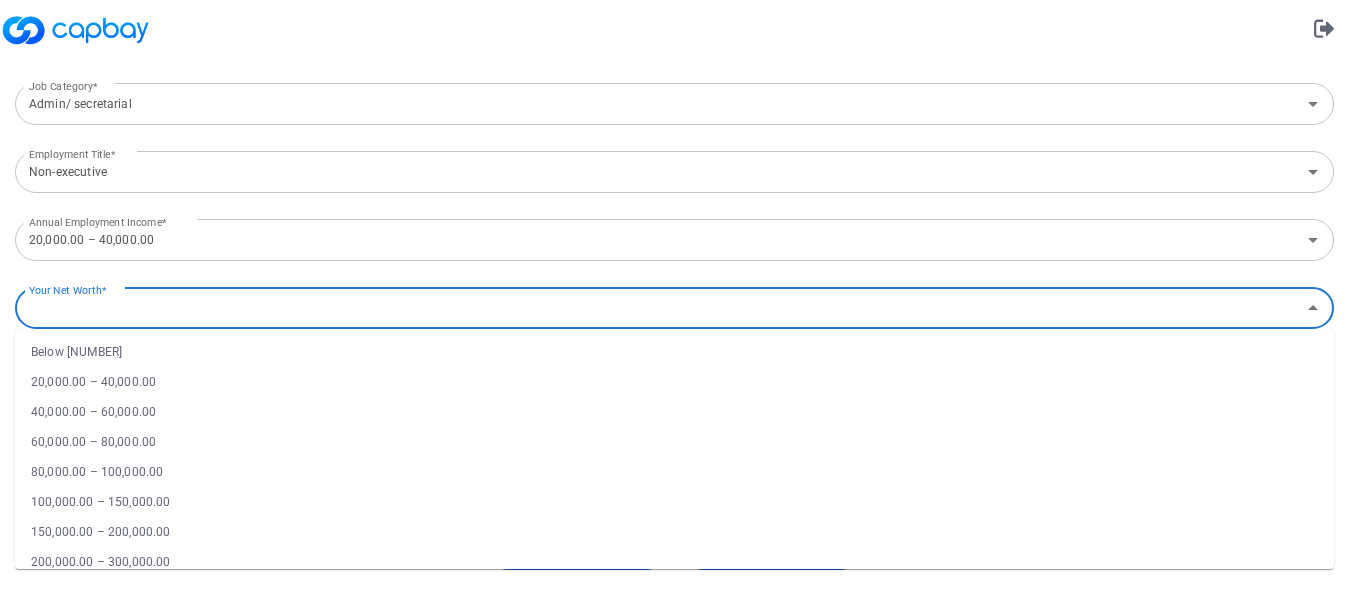 click on "Your Net Worth*" at bounding box center [658, 308] 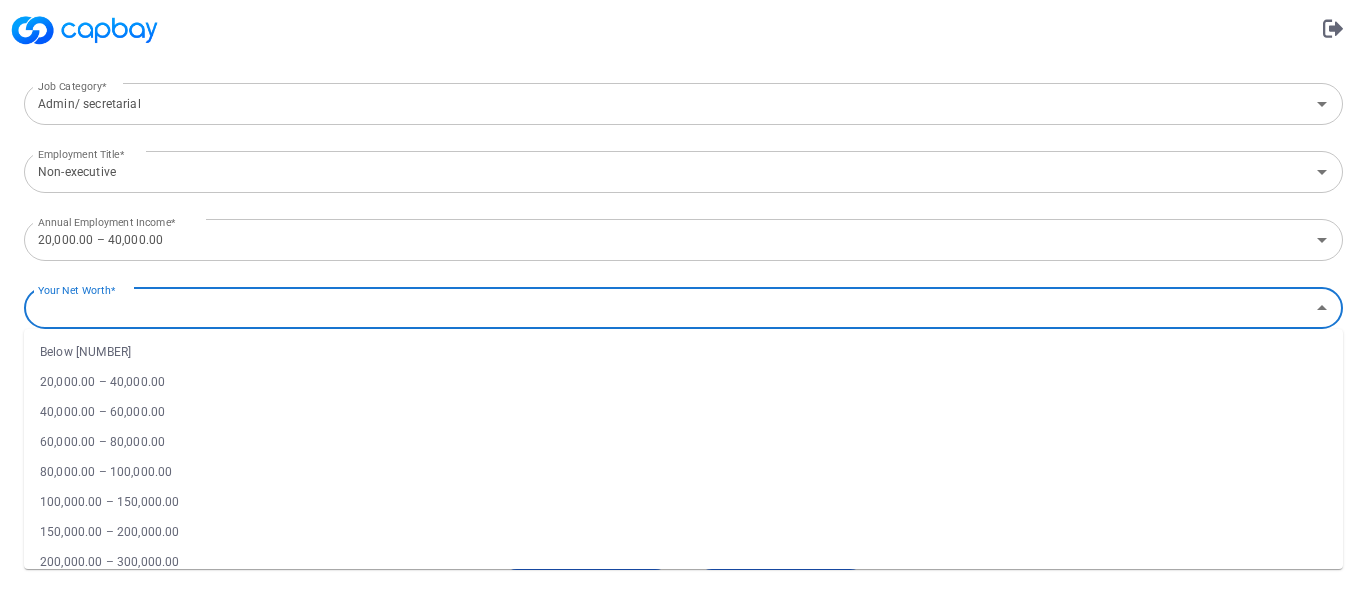 scroll, scrollTop: 100, scrollLeft: 0, axis: vertical 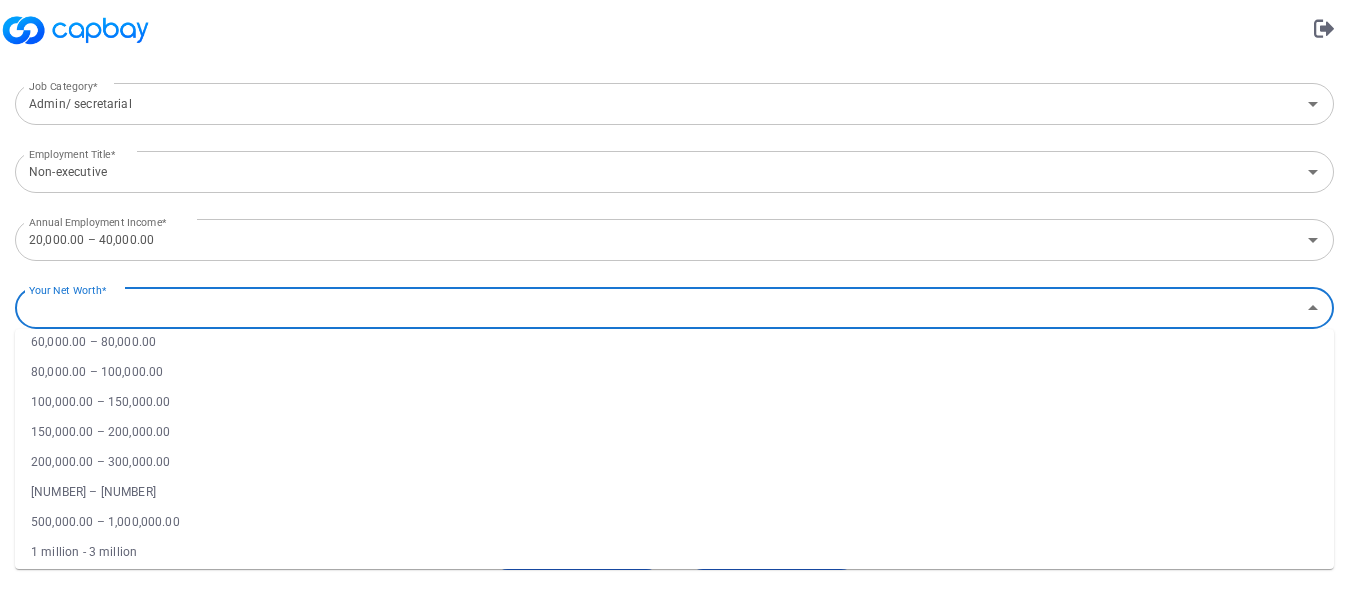 click on "1 million - 3 million" at bounding box center [674, 552] 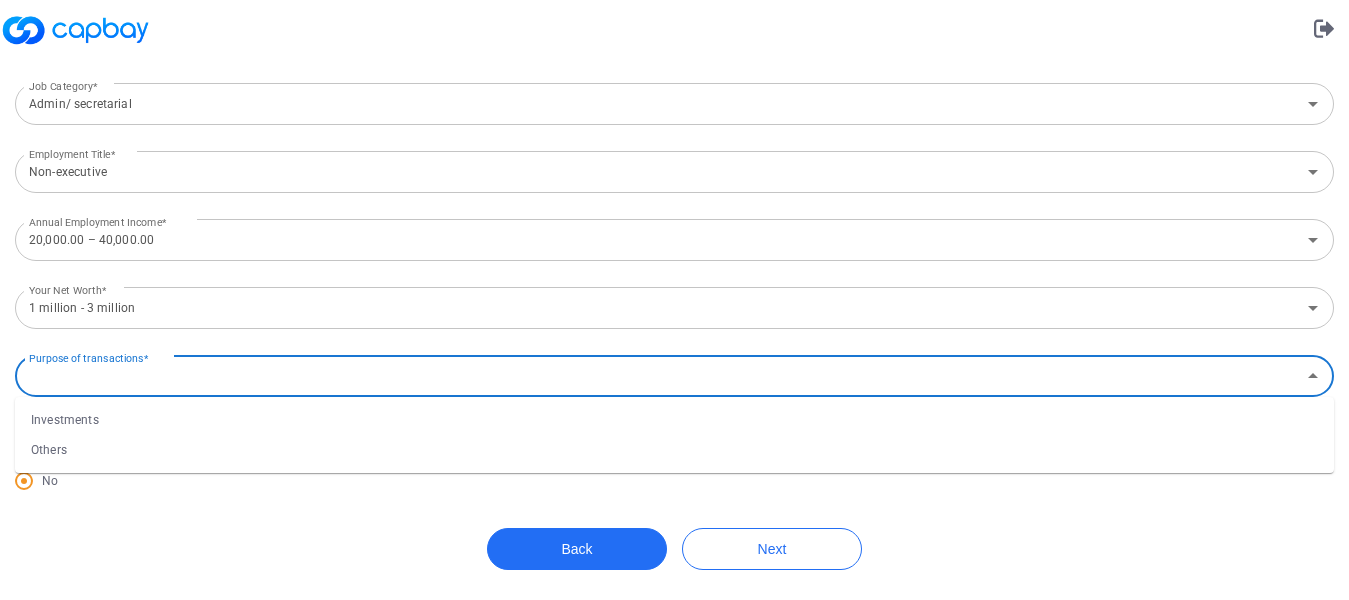 click on "Purpose of transactions*" at bounding box center (658, 376) 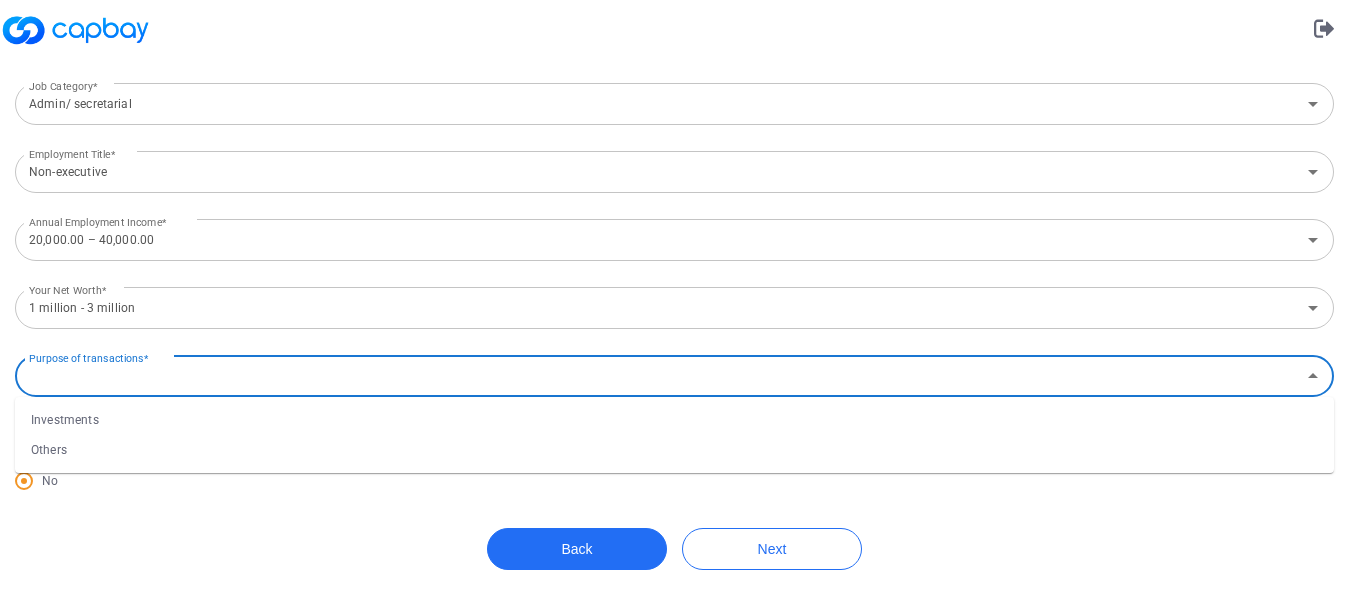 click on "Investments" at bounding box center [674, 420] 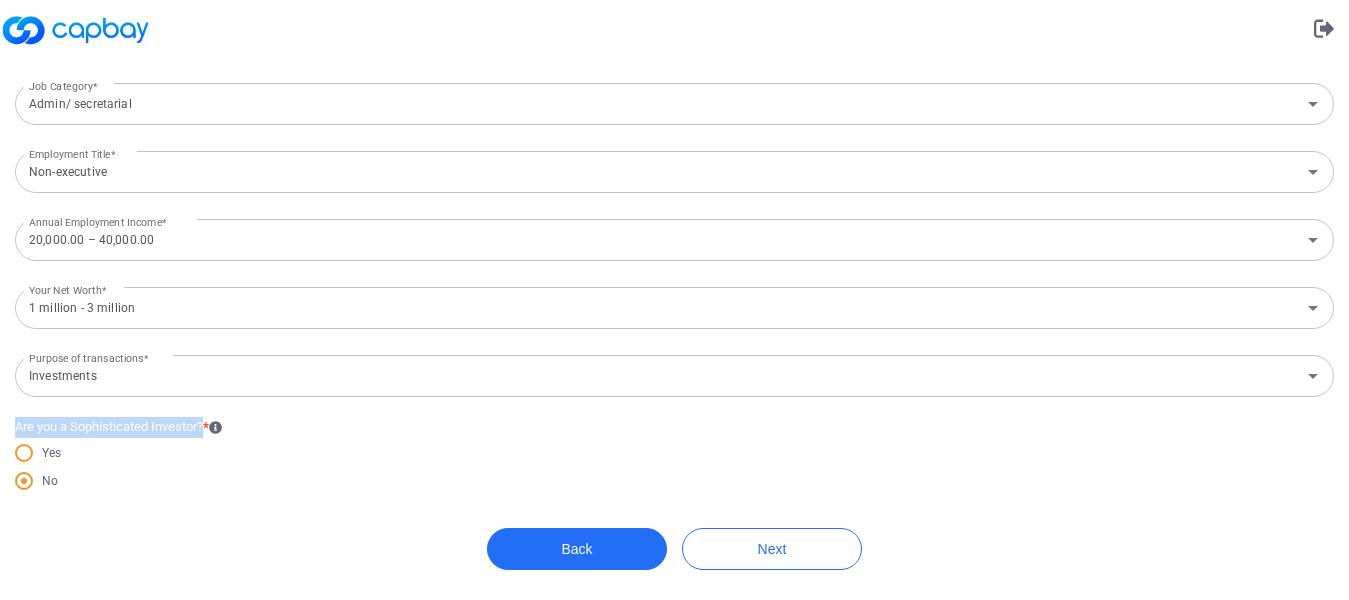 drag, startPoint x: 15, startPoint y: 419, endPoint x: 200, endPoint y: 424, distance: 185.06755 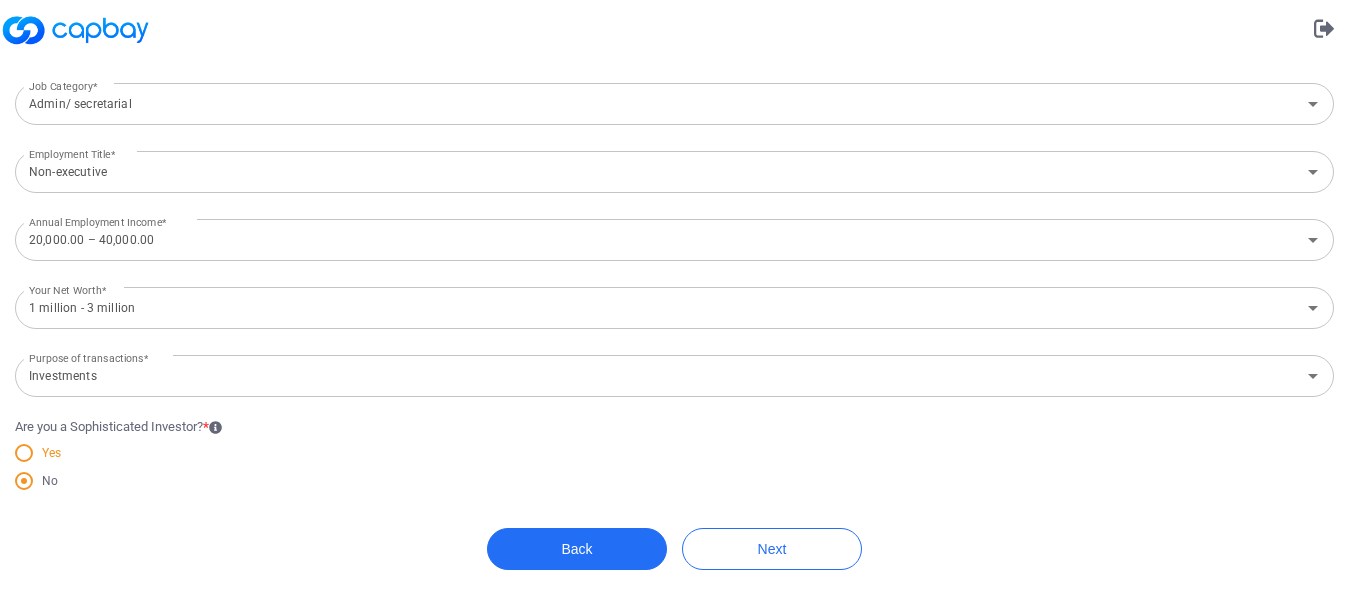 click at bounding box center (24, 453) 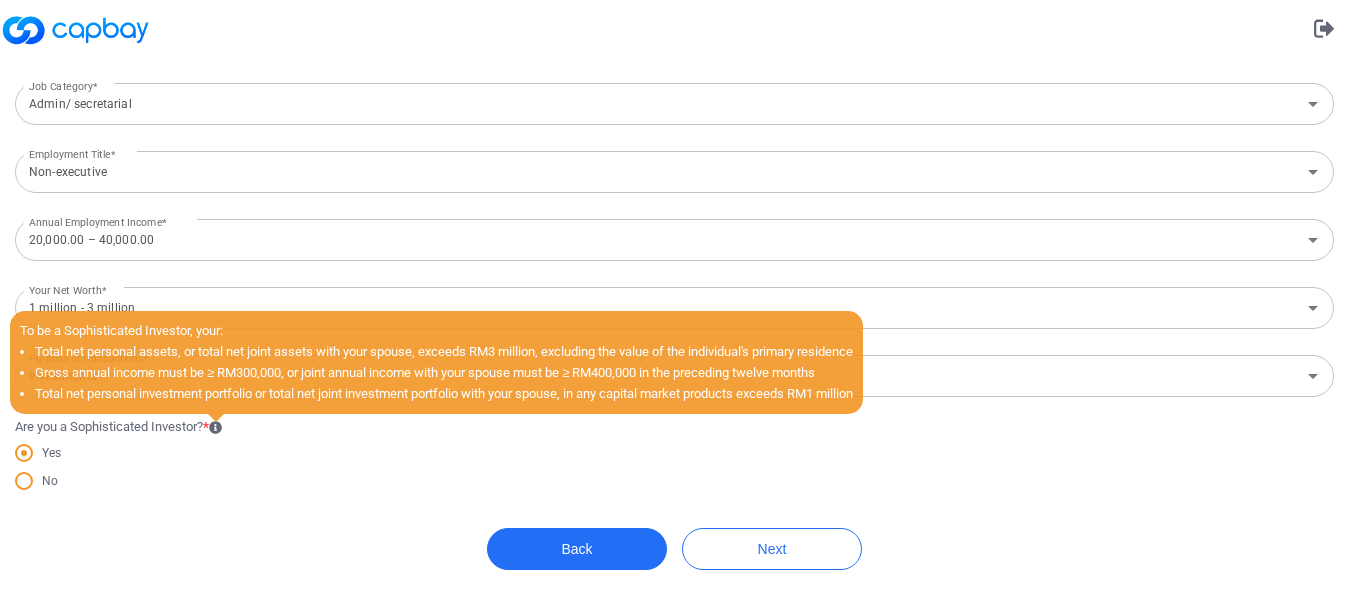 click 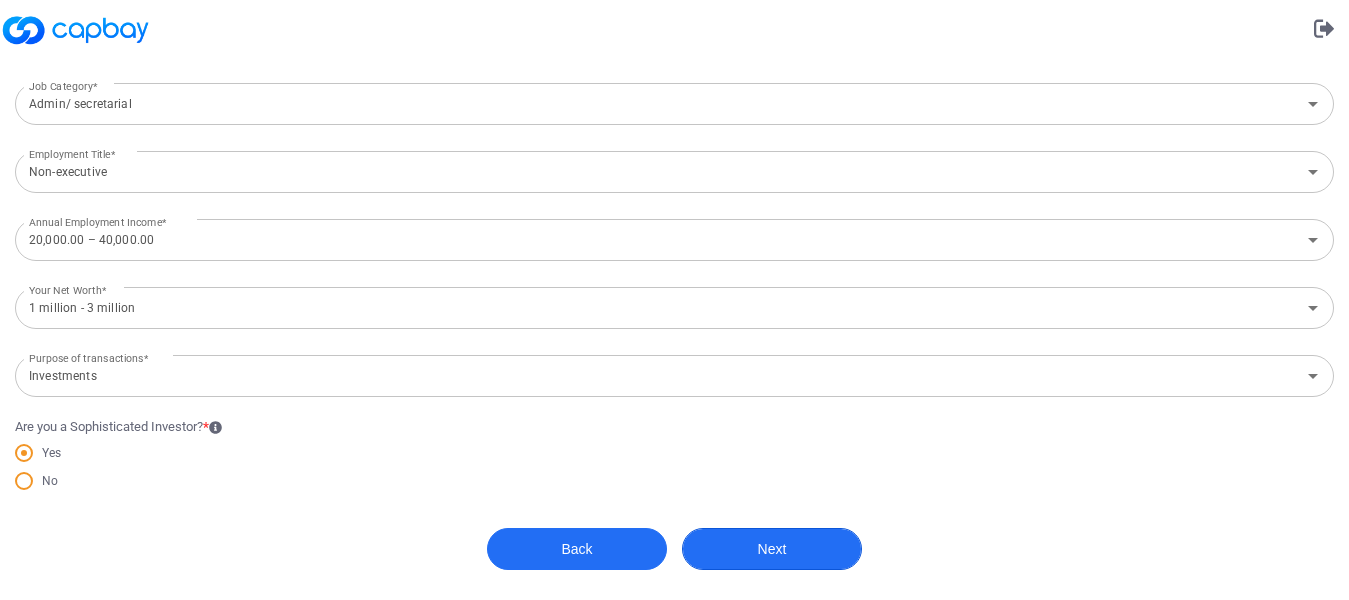 click on "Next" at bounding box center [772, 549] 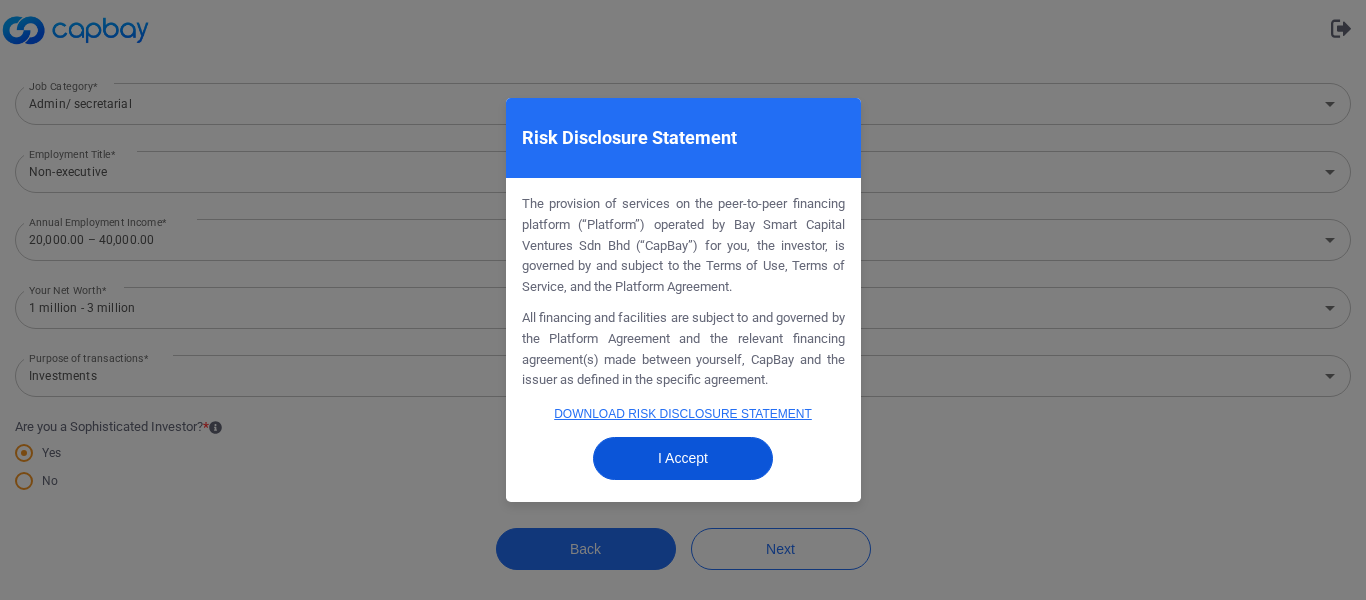 click on "I Accept" at bounding box center [683, 458] 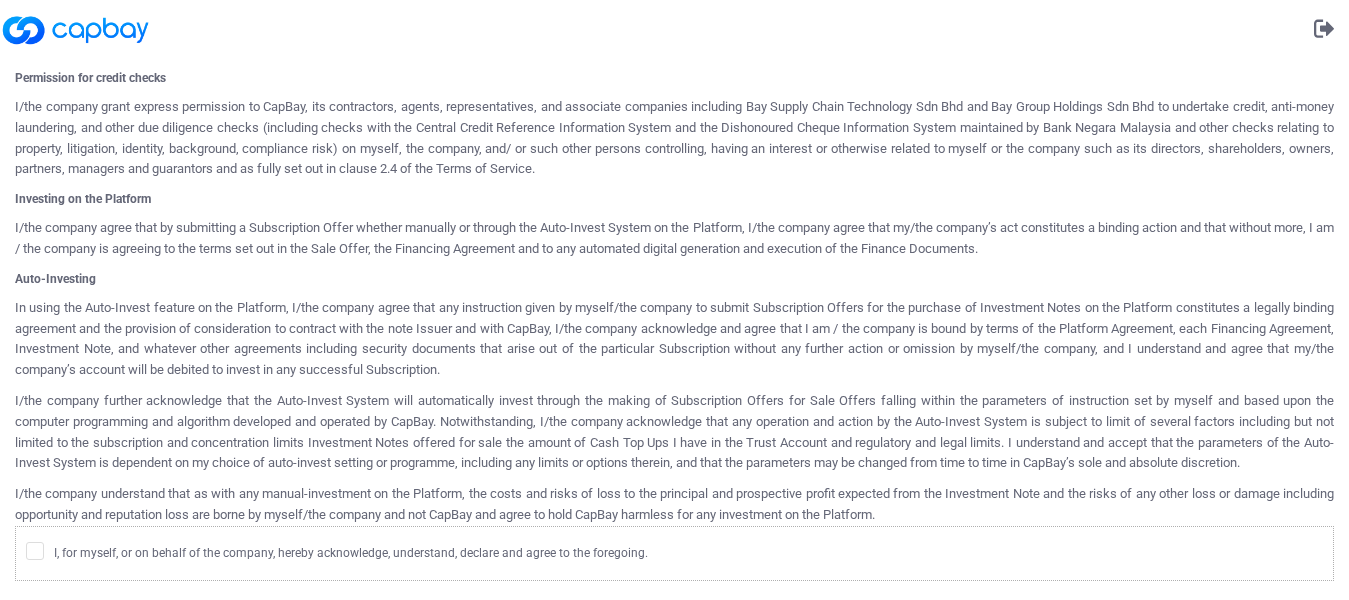 scroll, scrollTop: 1083, scrollLeft: 0, axis: vertical 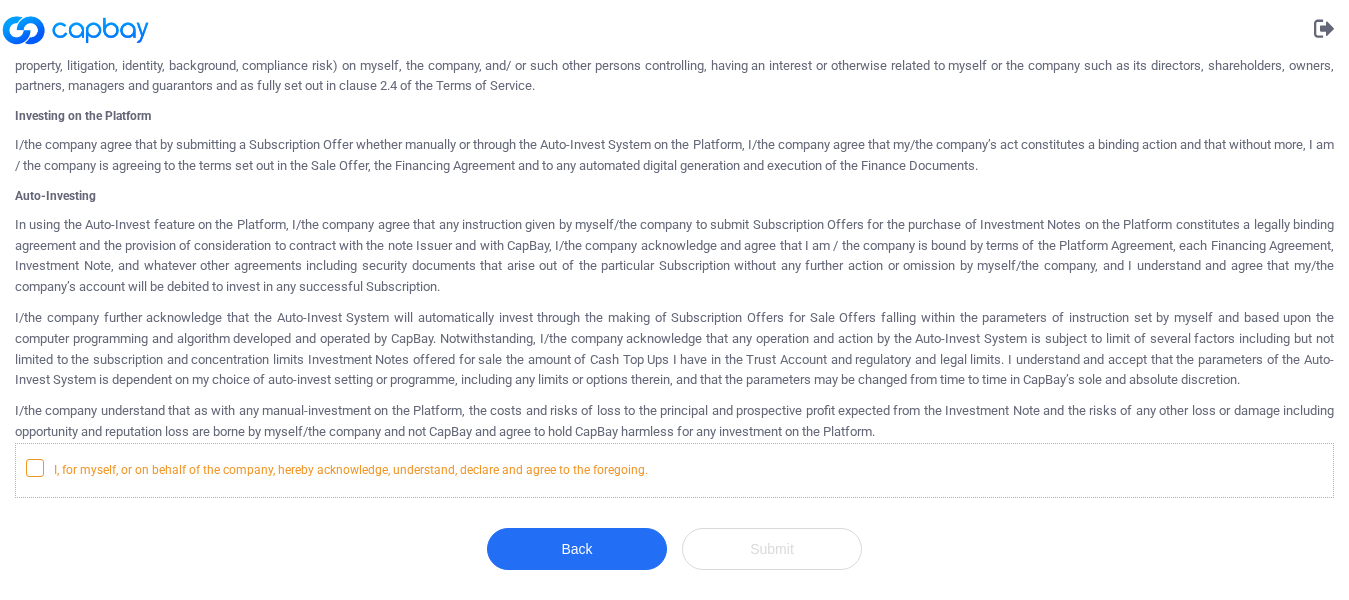 click 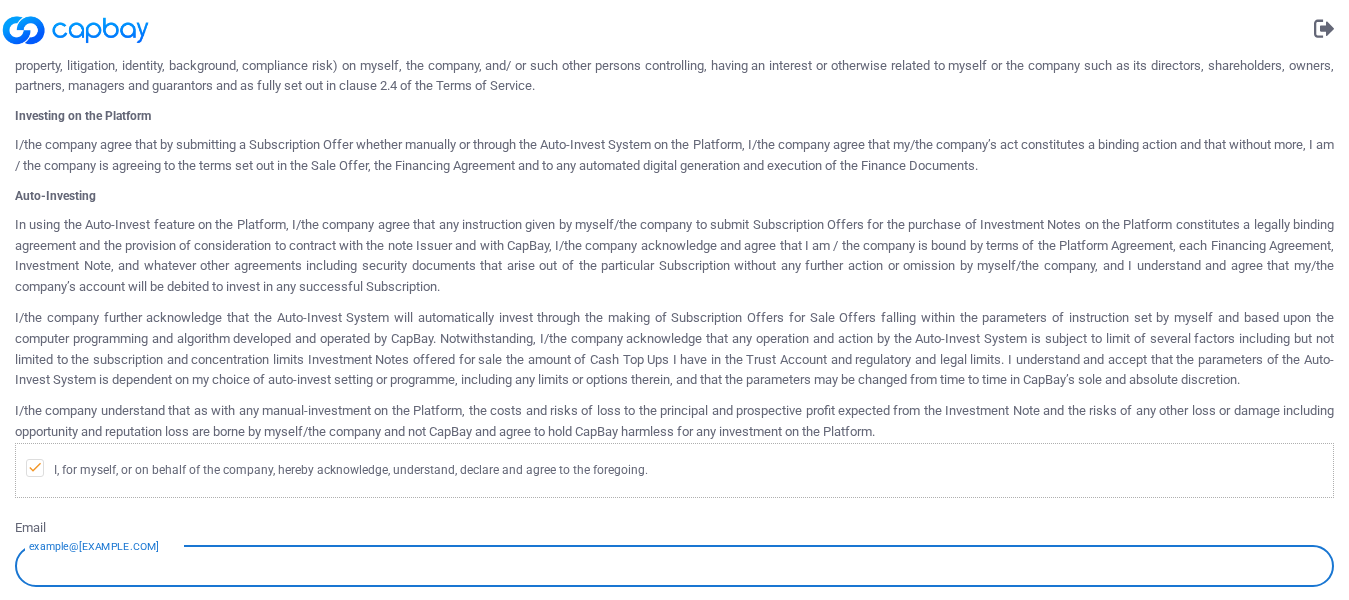 scroll, scrollTop: 1225, scrollLeft: 0, axis: vertical 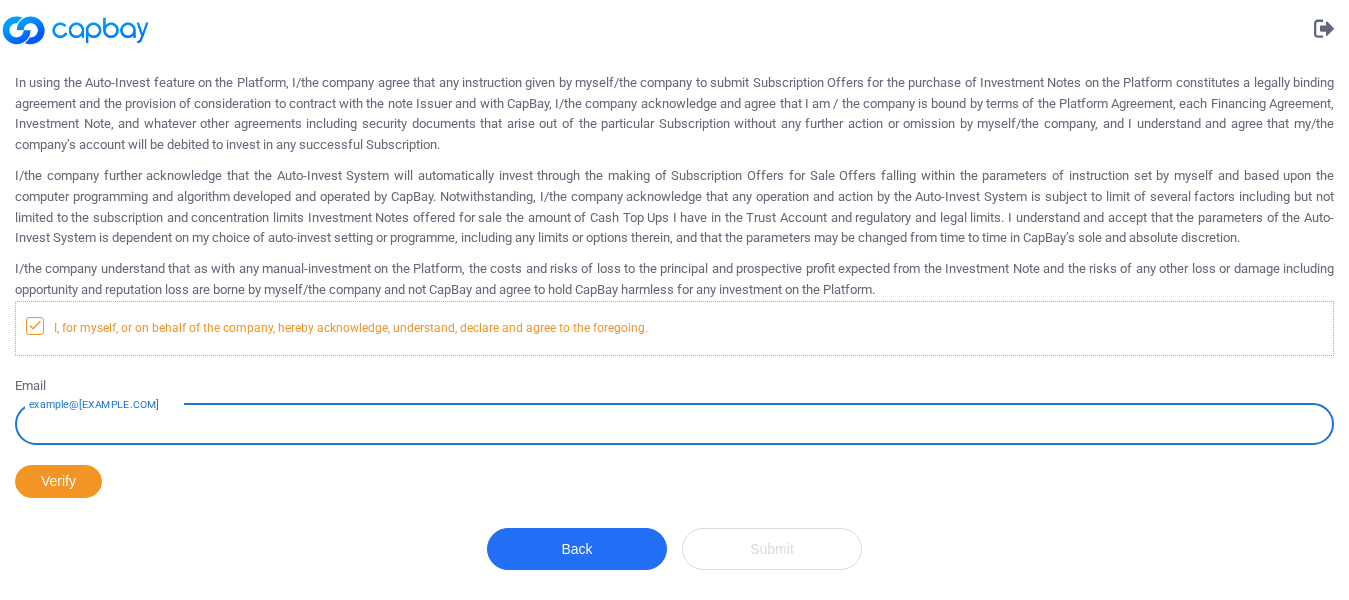 click 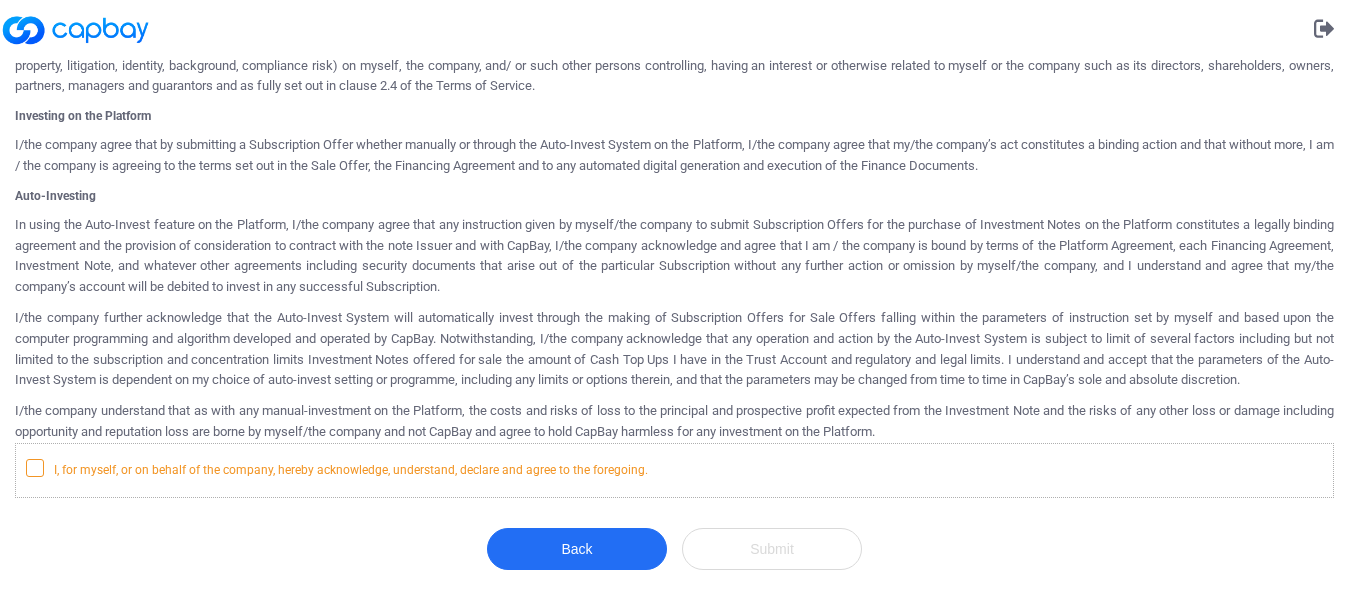 scroll, scrollTop: 1083, scrollLeft: 0, axis: vertical 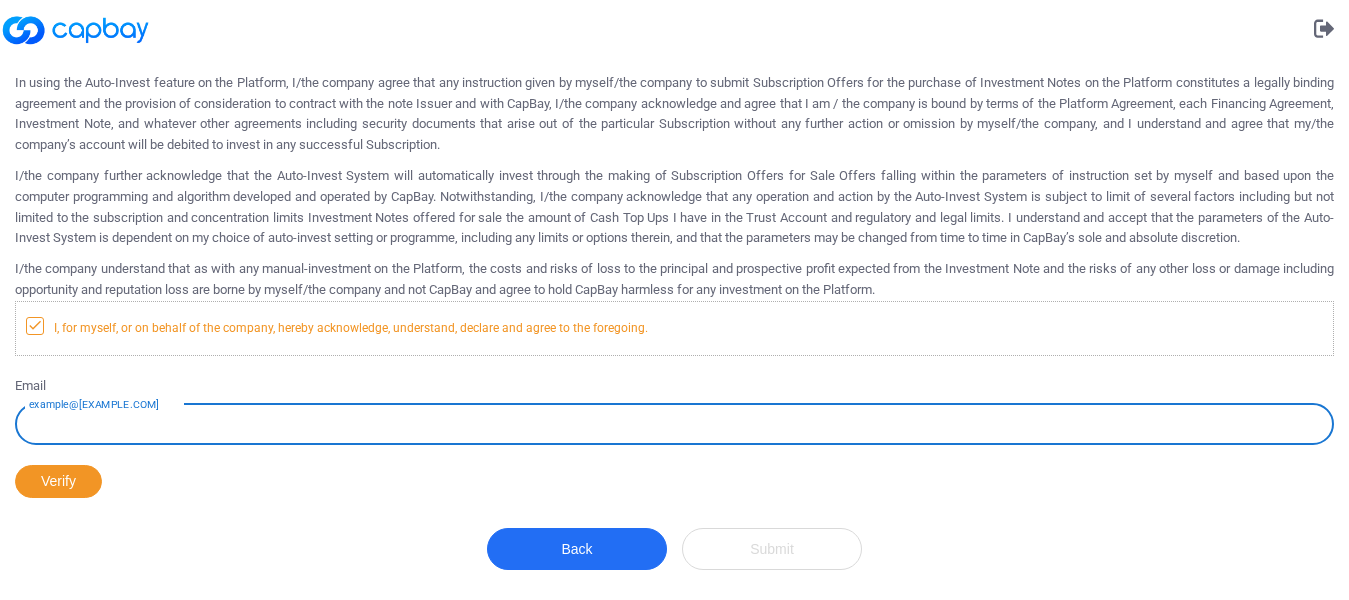 click 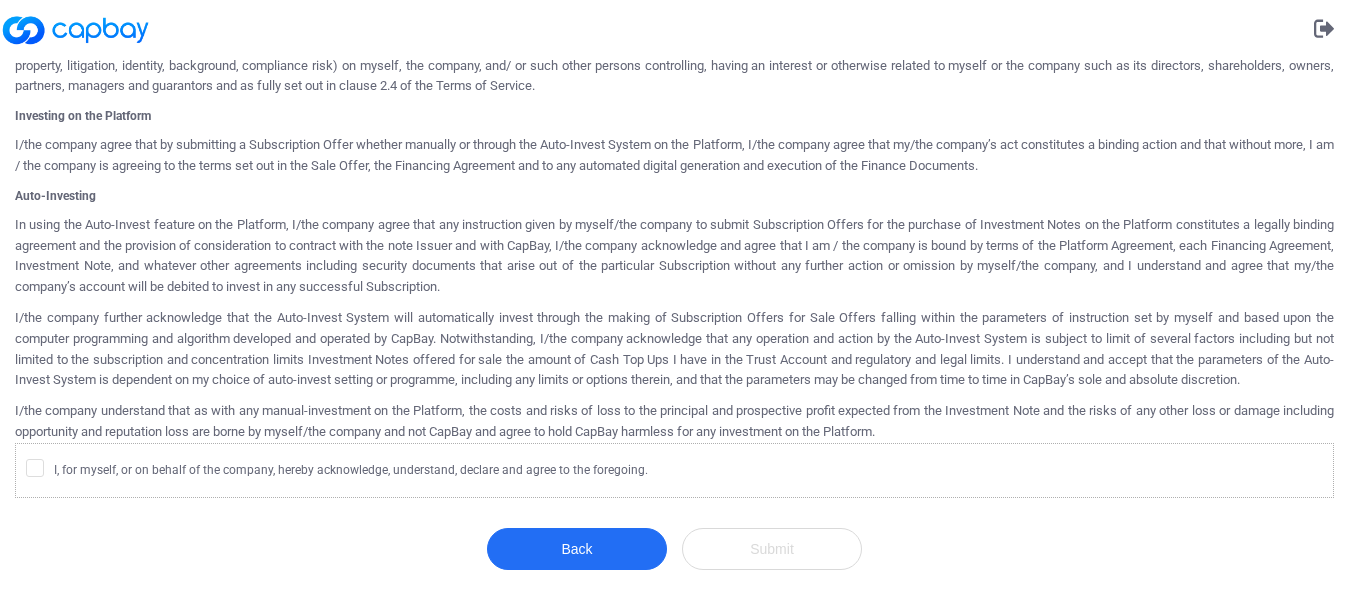 scroll, scrollTop: 1083, scrollLeft: 0, axis: vertical 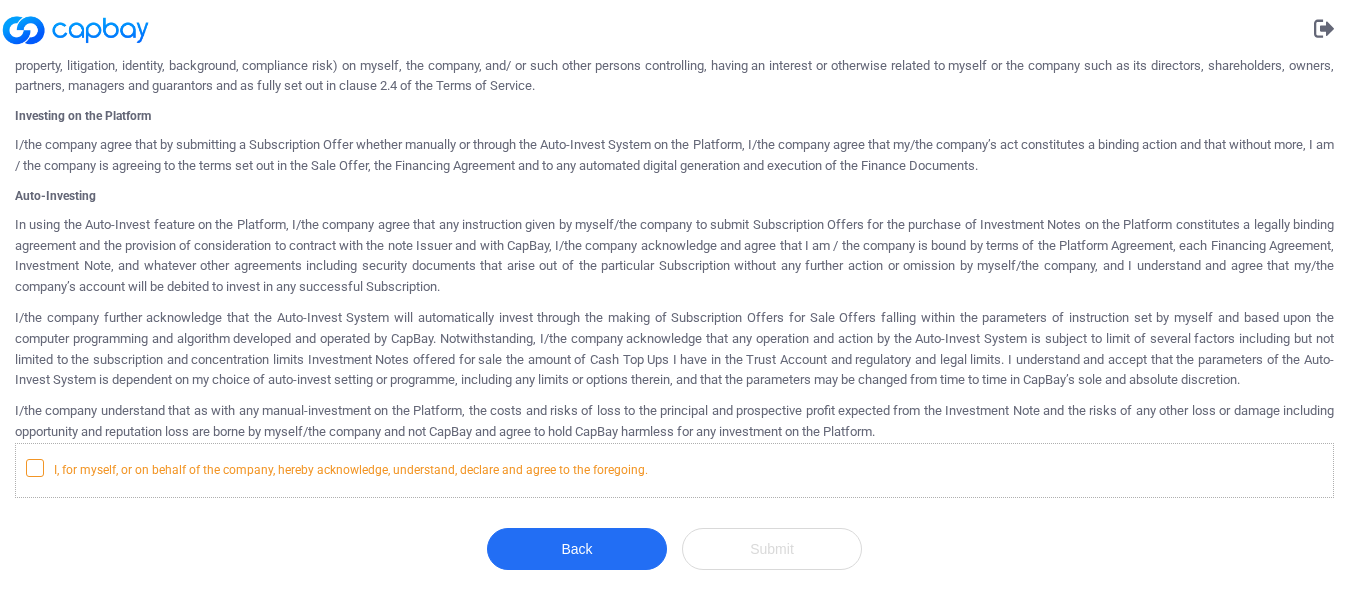 click 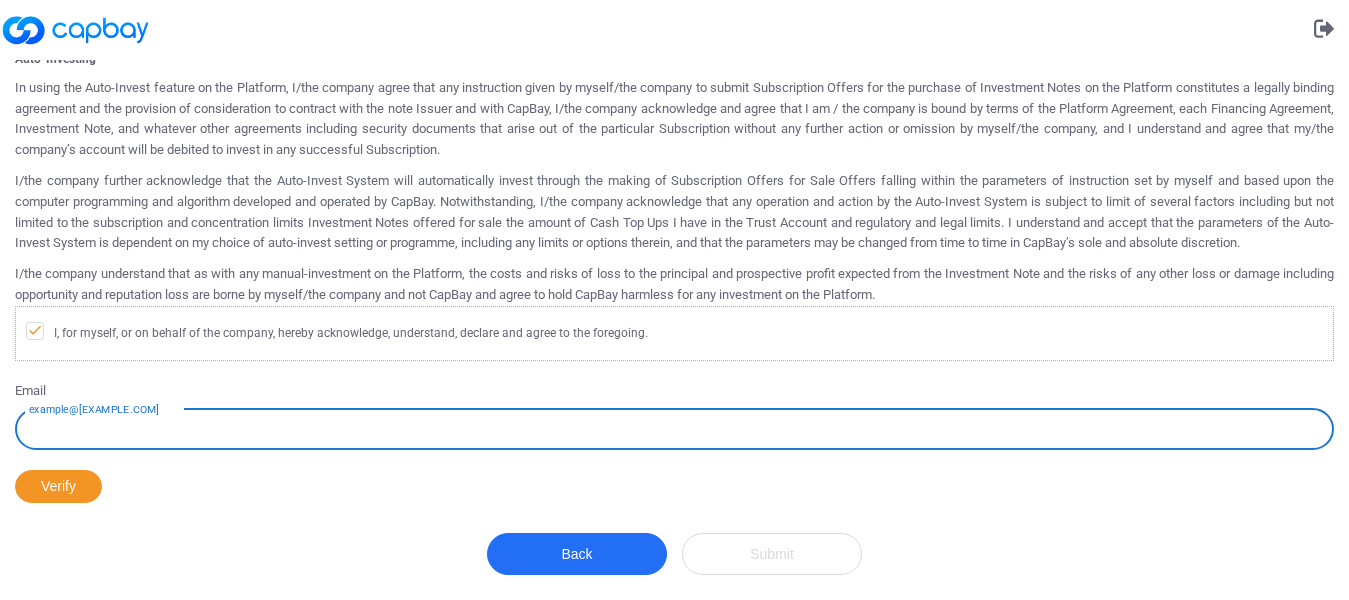 scroll, scrollTop: 1225, scrollLeft: 0, axis: vertical 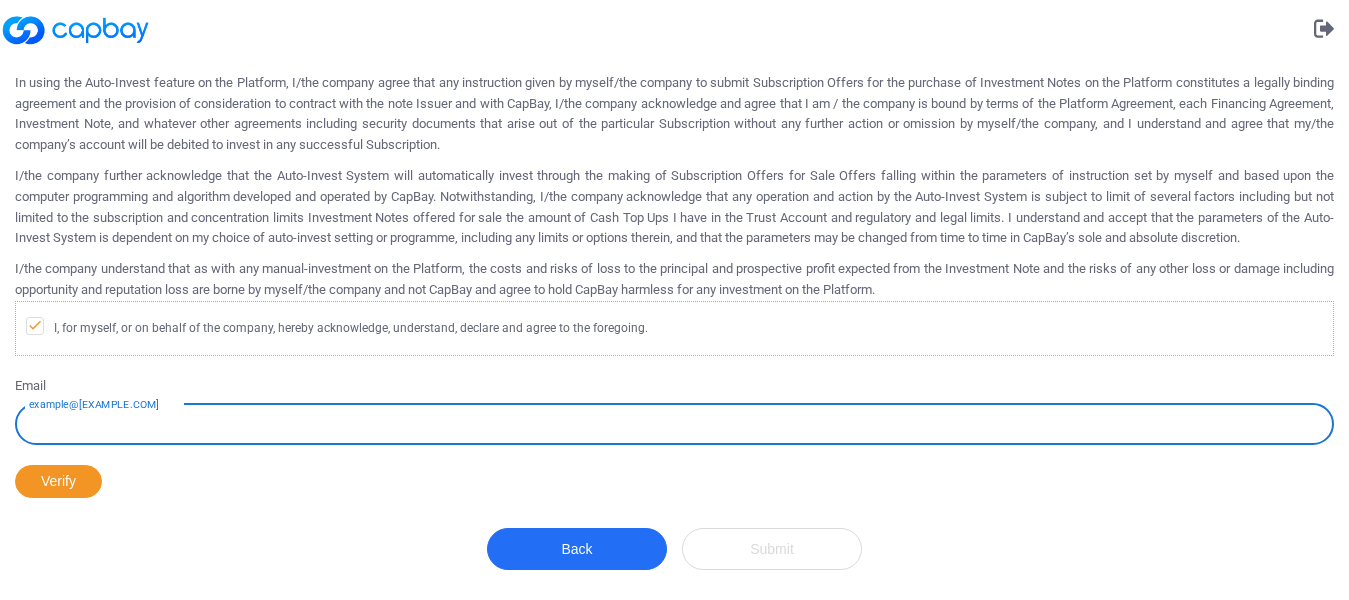 click on "example@[EXAMPLE.COM]" at bounding box center [674, 424] 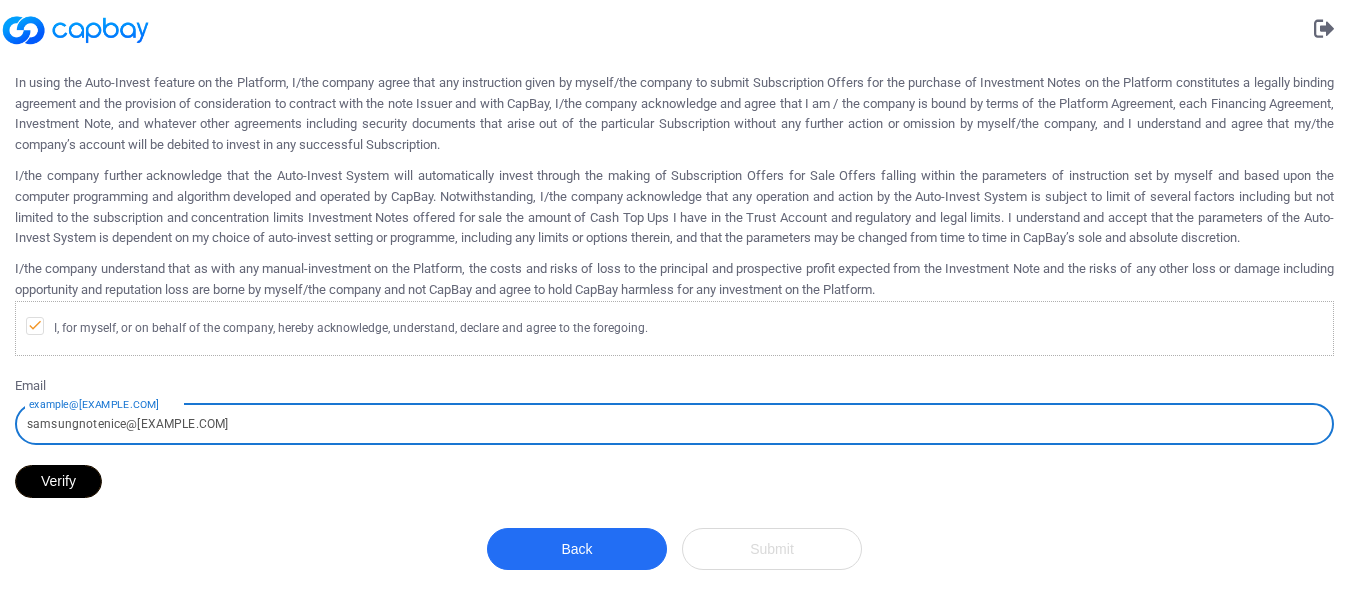 type on "samsungnotenice@[EXAMPLE.COM]" 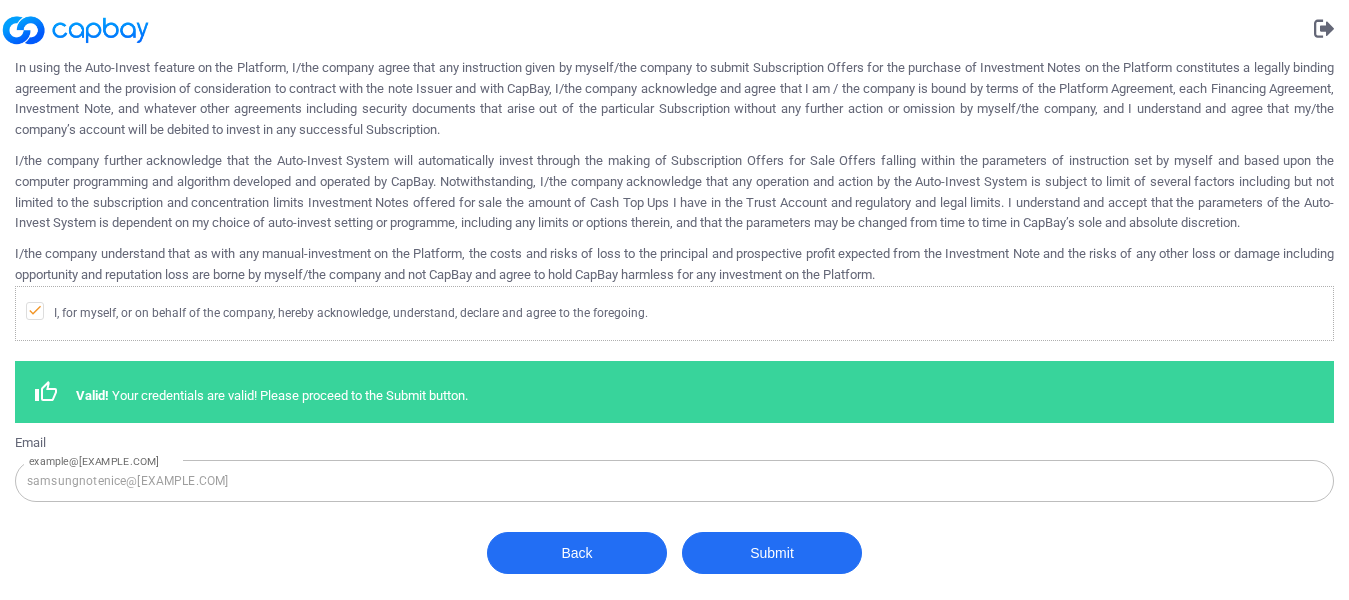 scroll, scrollTop: 1244, scrollLeft: 0, axis: vertical 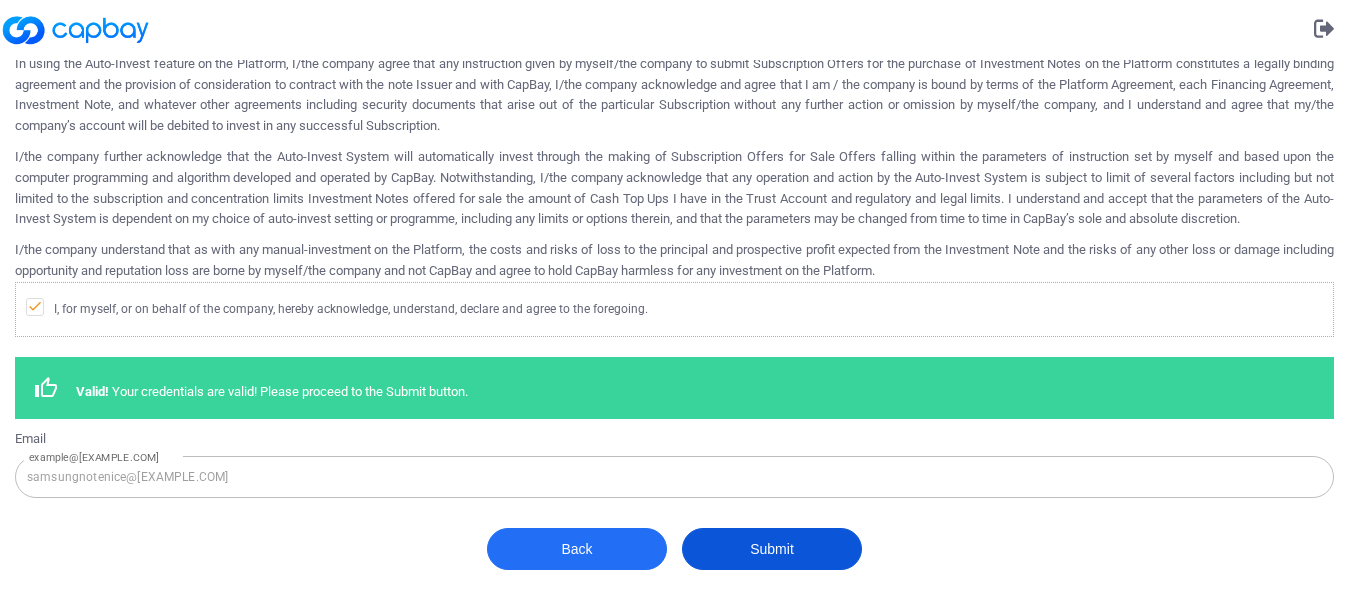 click on "Submit" at bounding box center (772, 549) 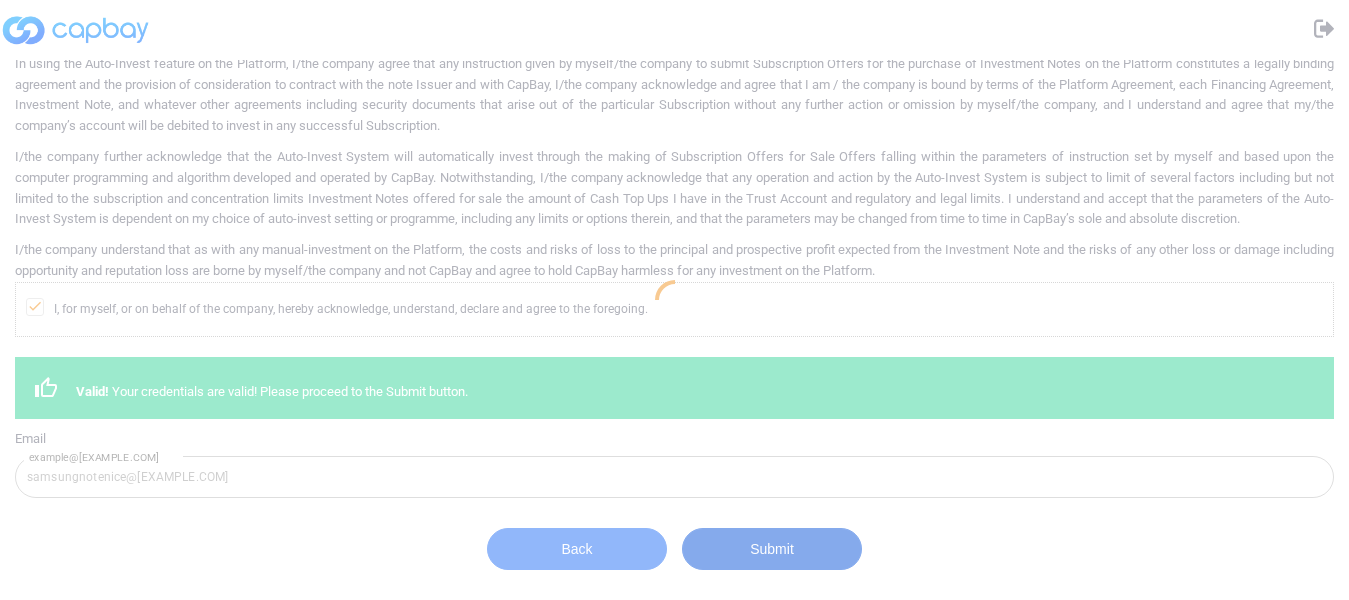 scroll, scrollTop: 0, scrollLeft: 0, axis: both 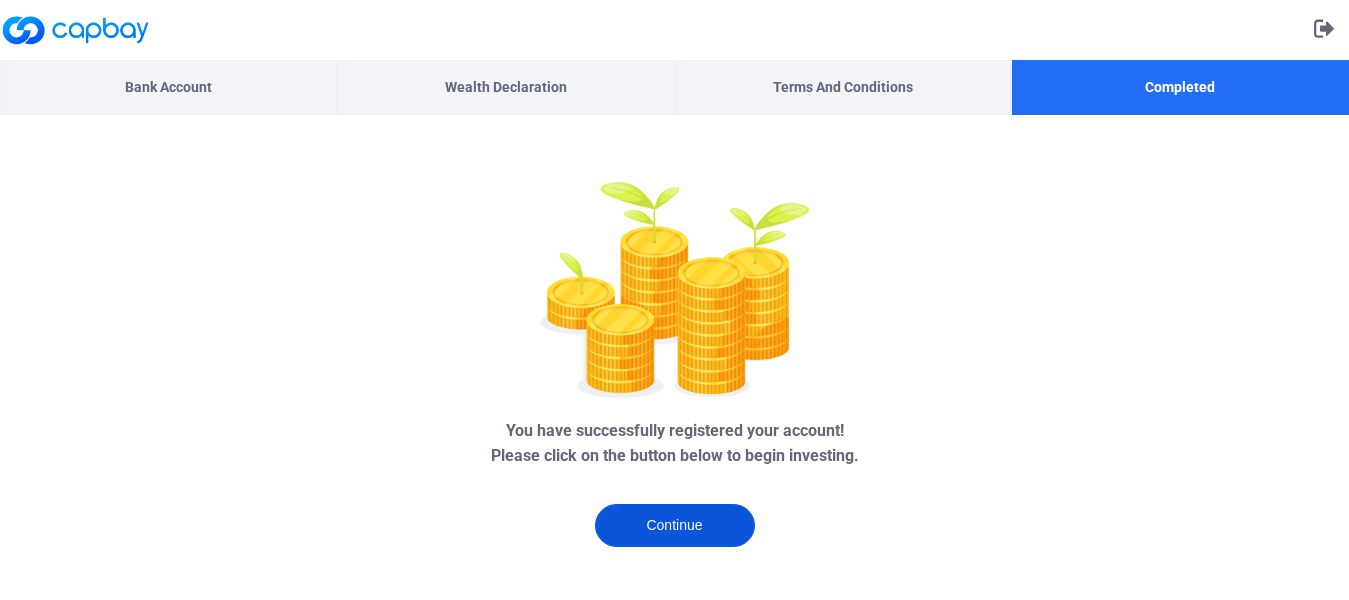 click on "Continue" at bounding box center (675, 525) 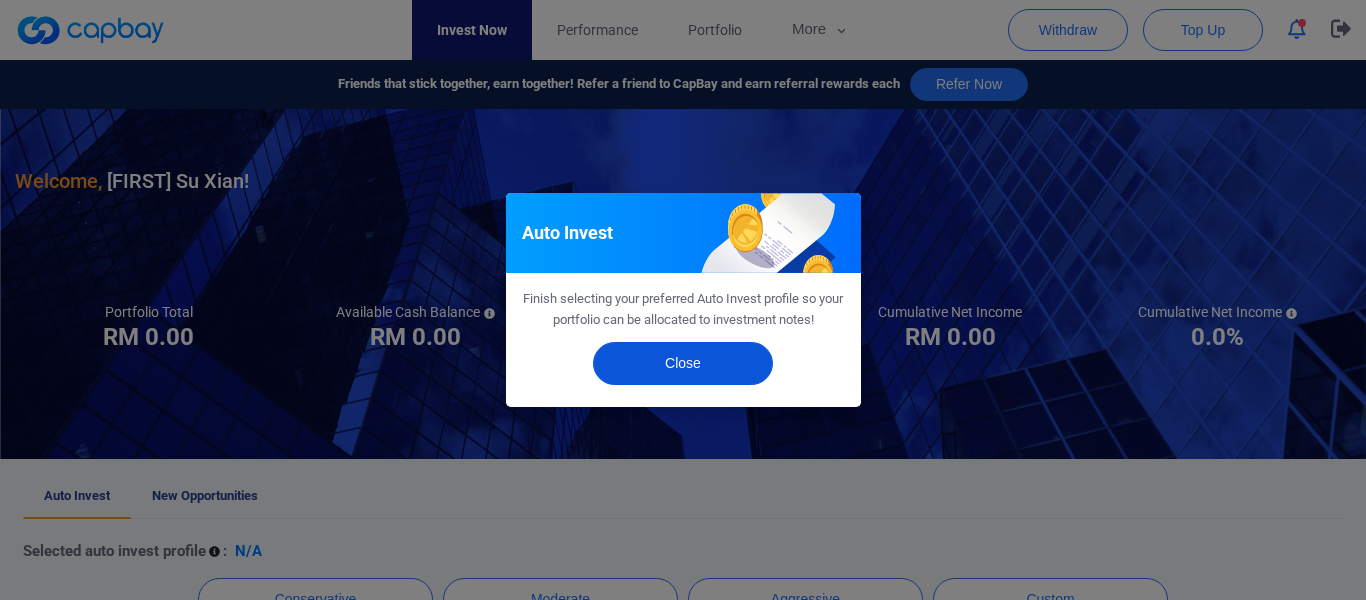 click on "Close" at bounding box center (683, 363) 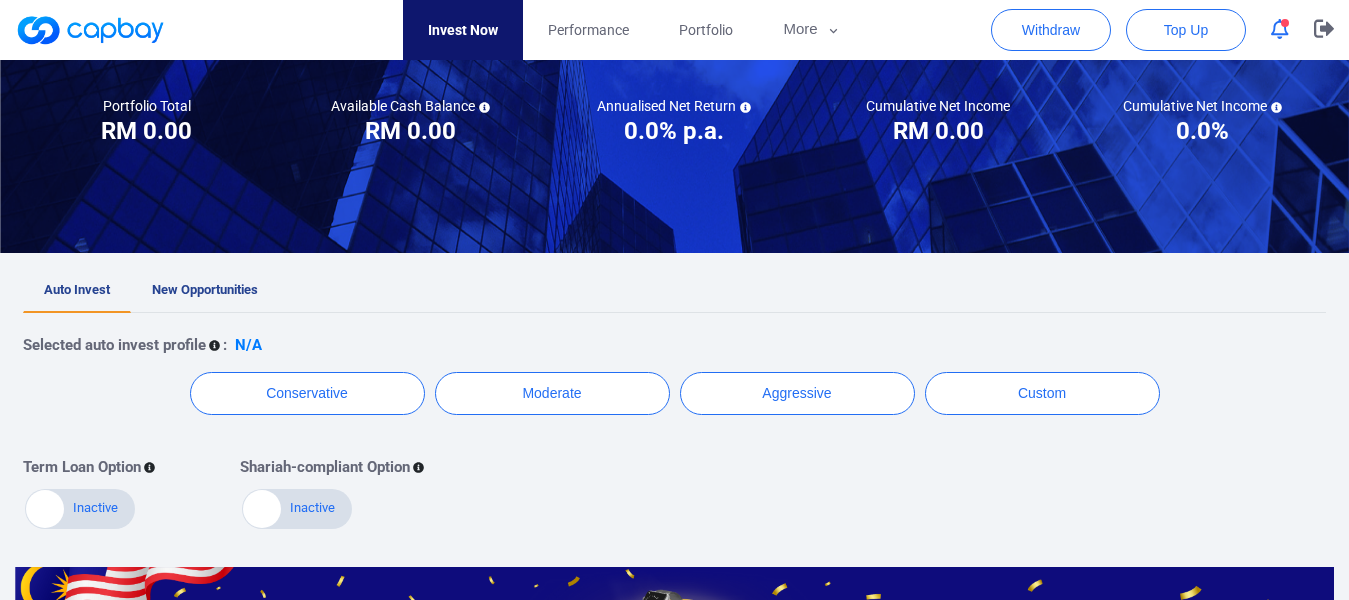 scroll, scrollTop: 200, scrollLeft: 0, axis: vertical 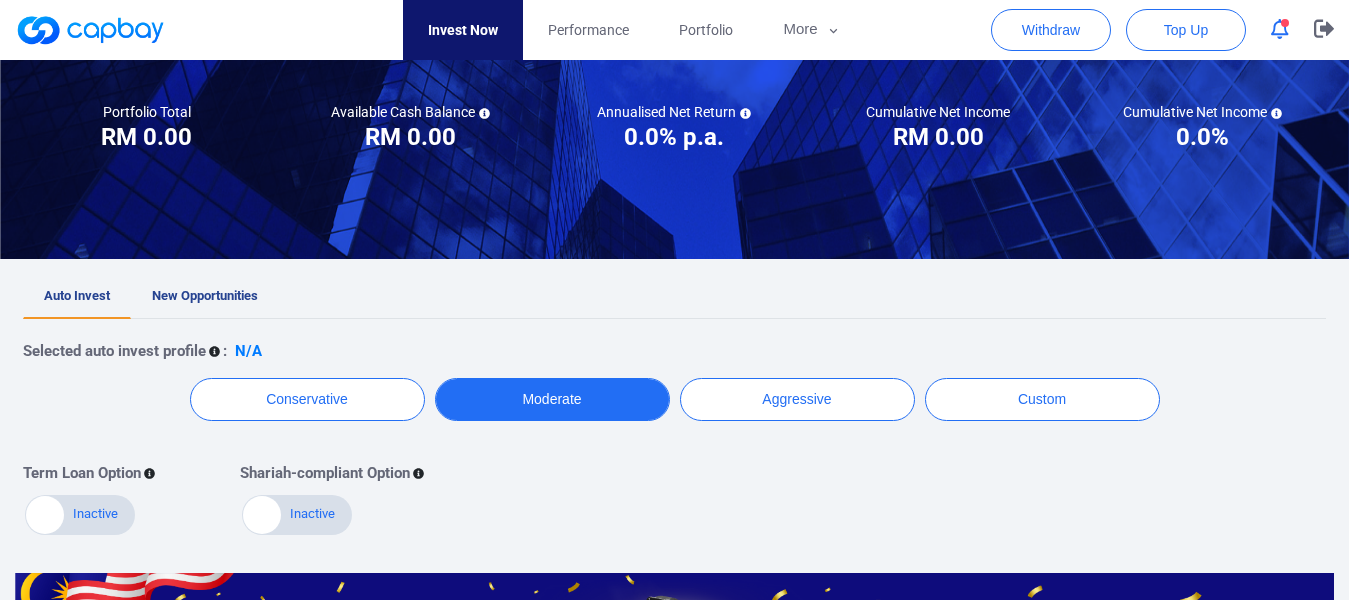 click on "Moderate" at bounding box center (552, 399) 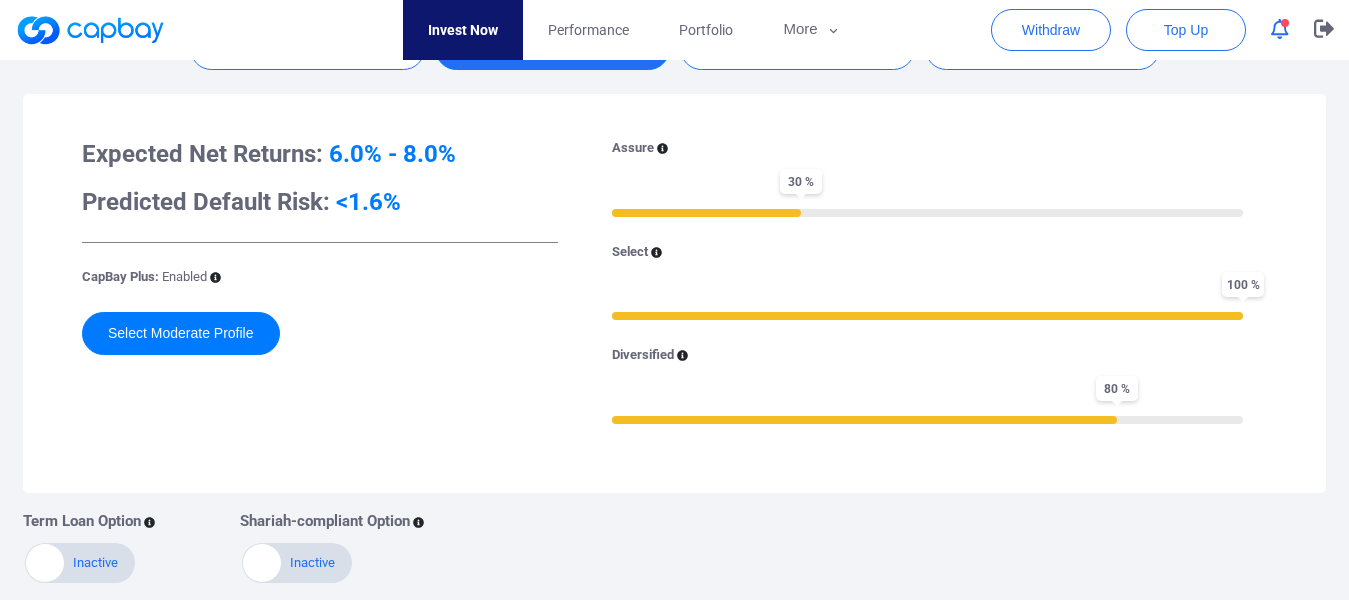 scroll, scrollTop: 600, scrollLeft: 0, axis: vertical 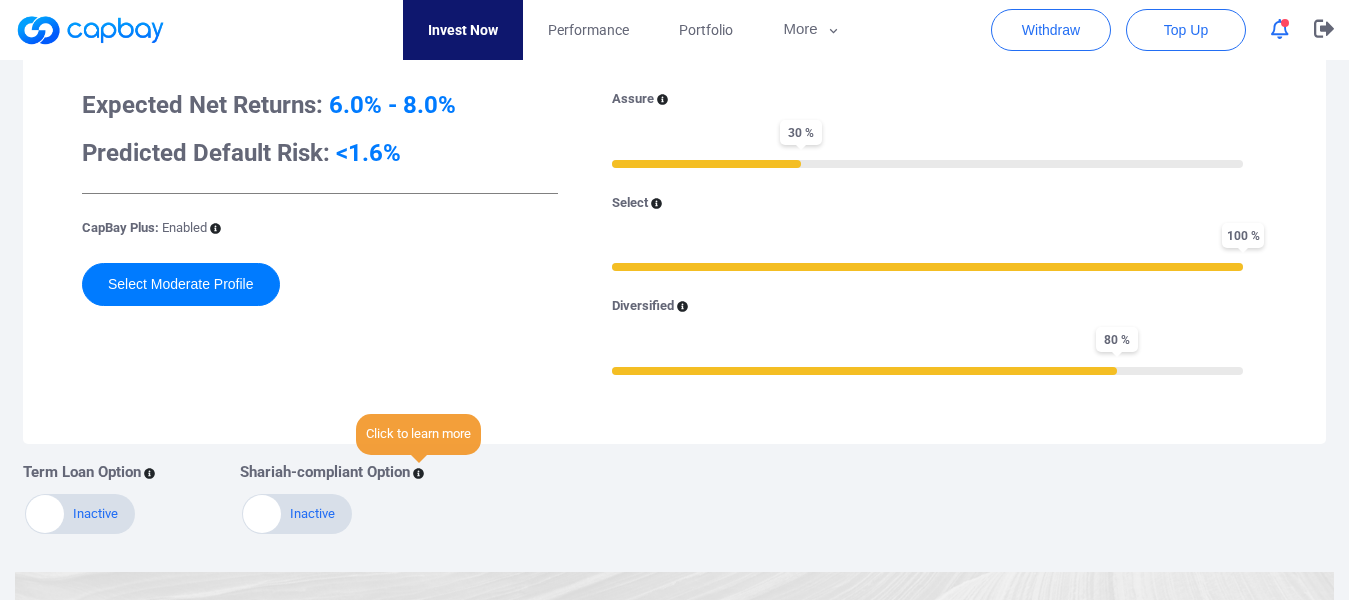 click 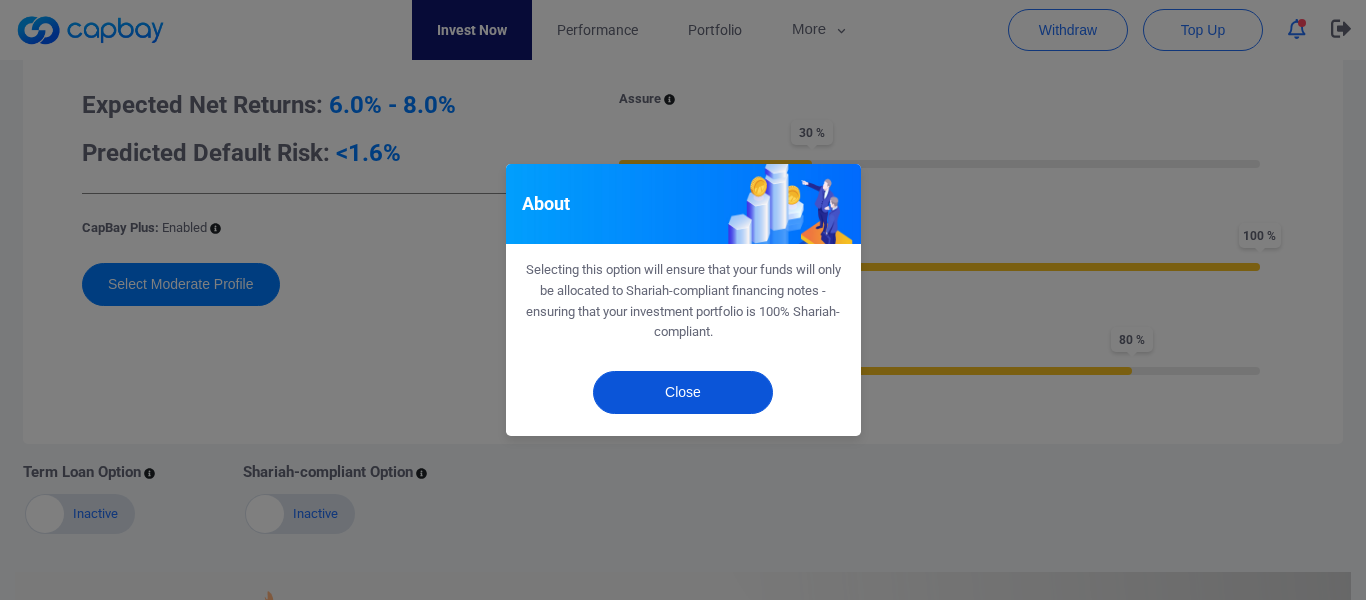 click on "Close" at bounding box center (683, 392) 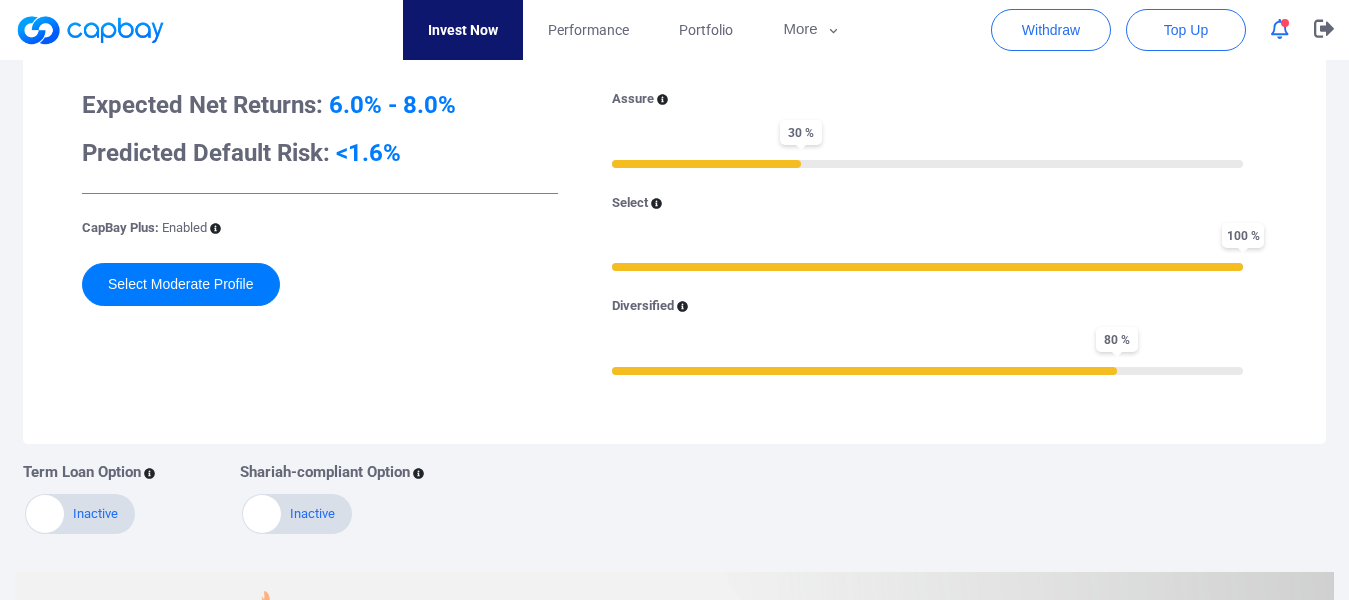 click on "Active Inactive" at bounding box center [80, 514] 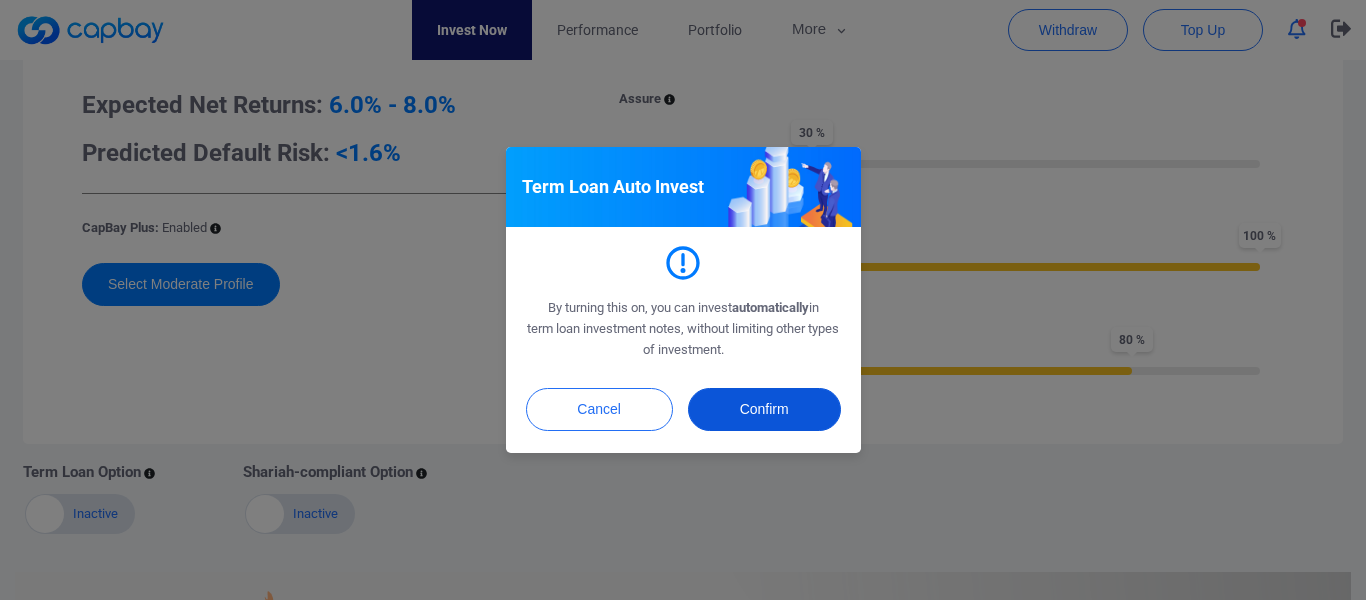 click on "Confirm" at bounding box center (764, 409) 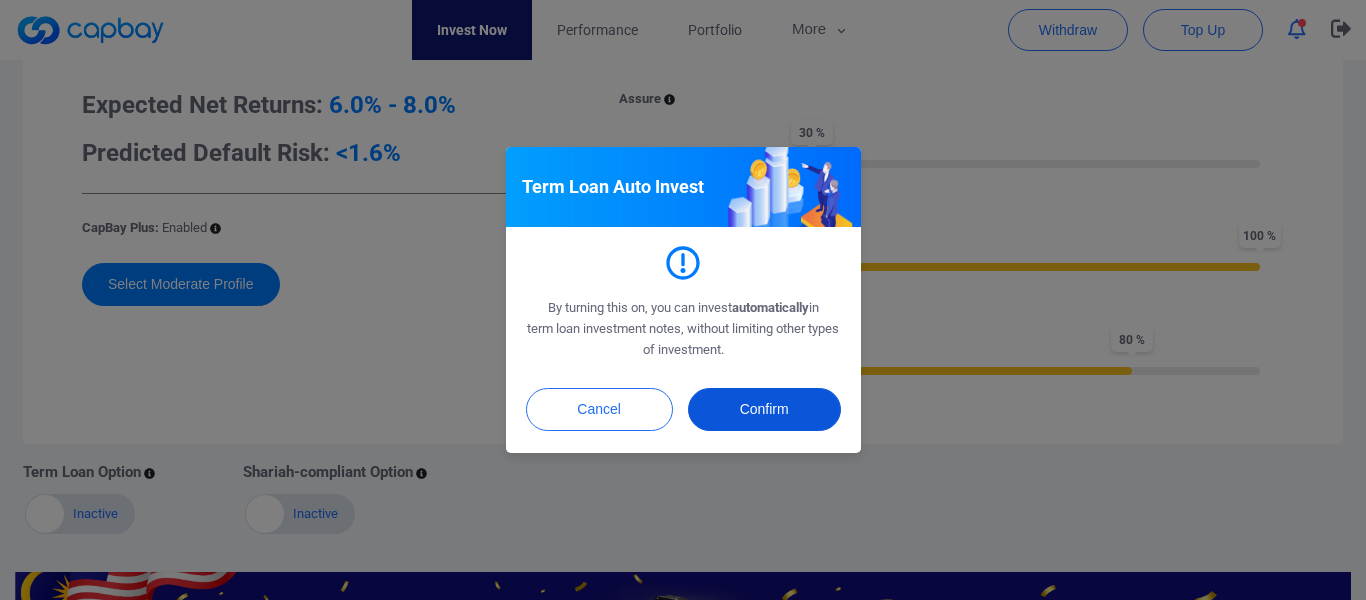 checkbox on "true" 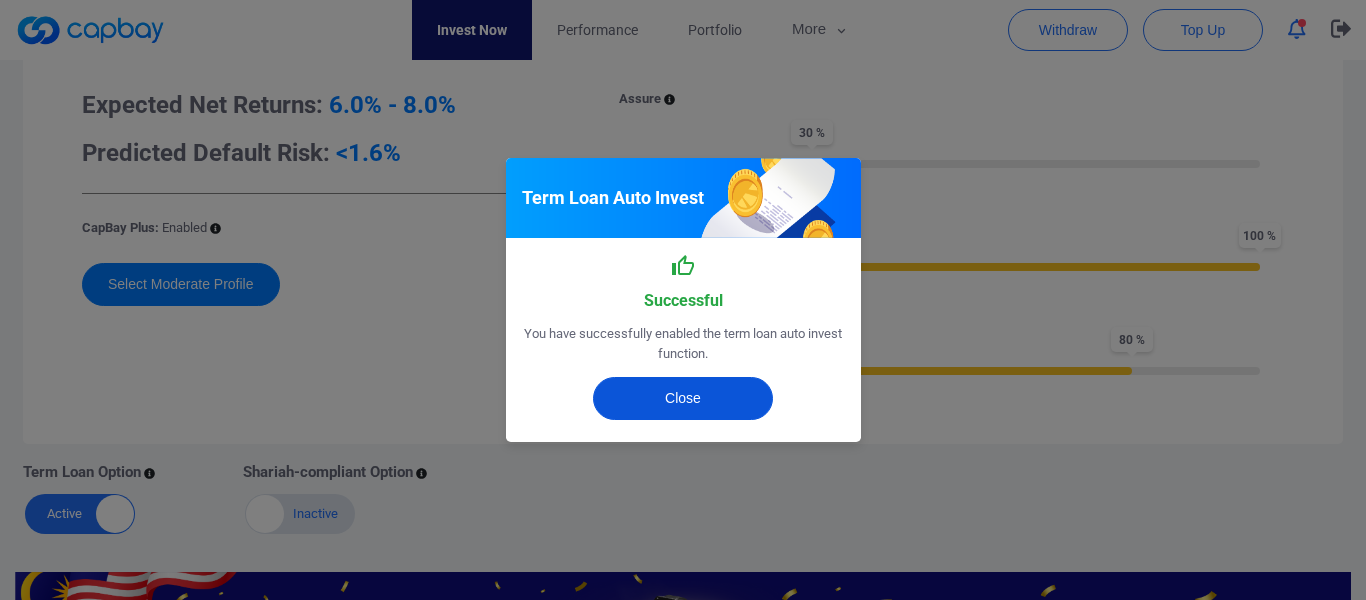 click on "Close" at bounding box center [683, 398] 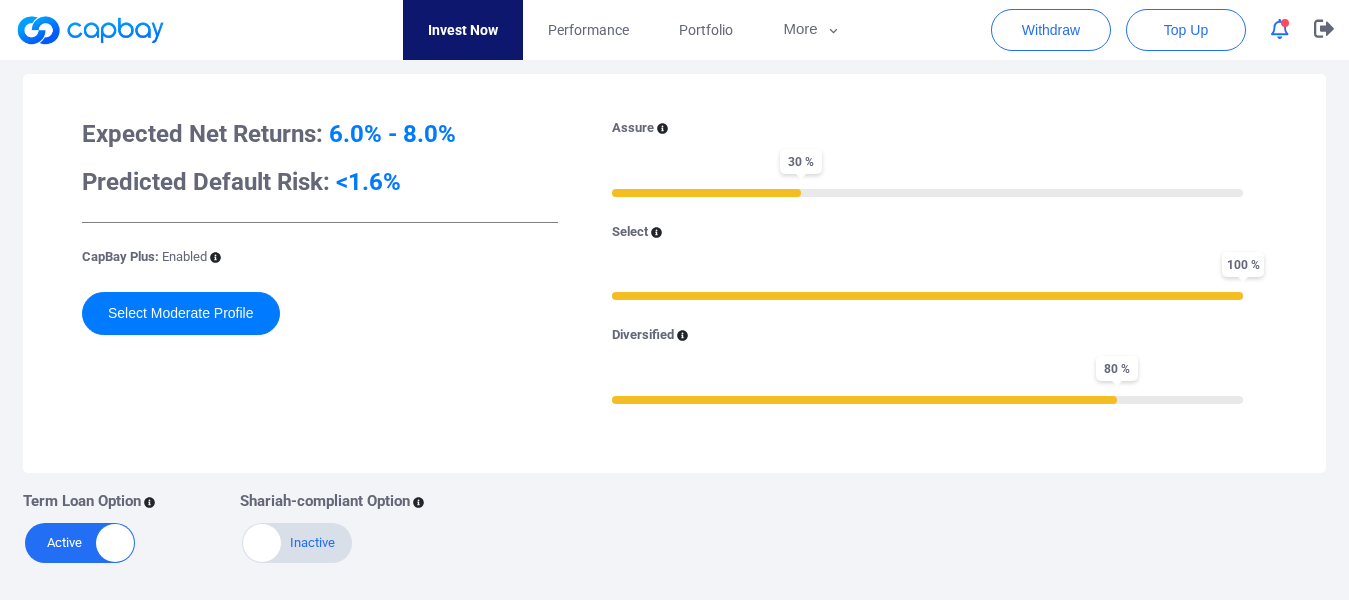 scroll, scrollTop: 471, scrollLeft: 0, axis: vertical 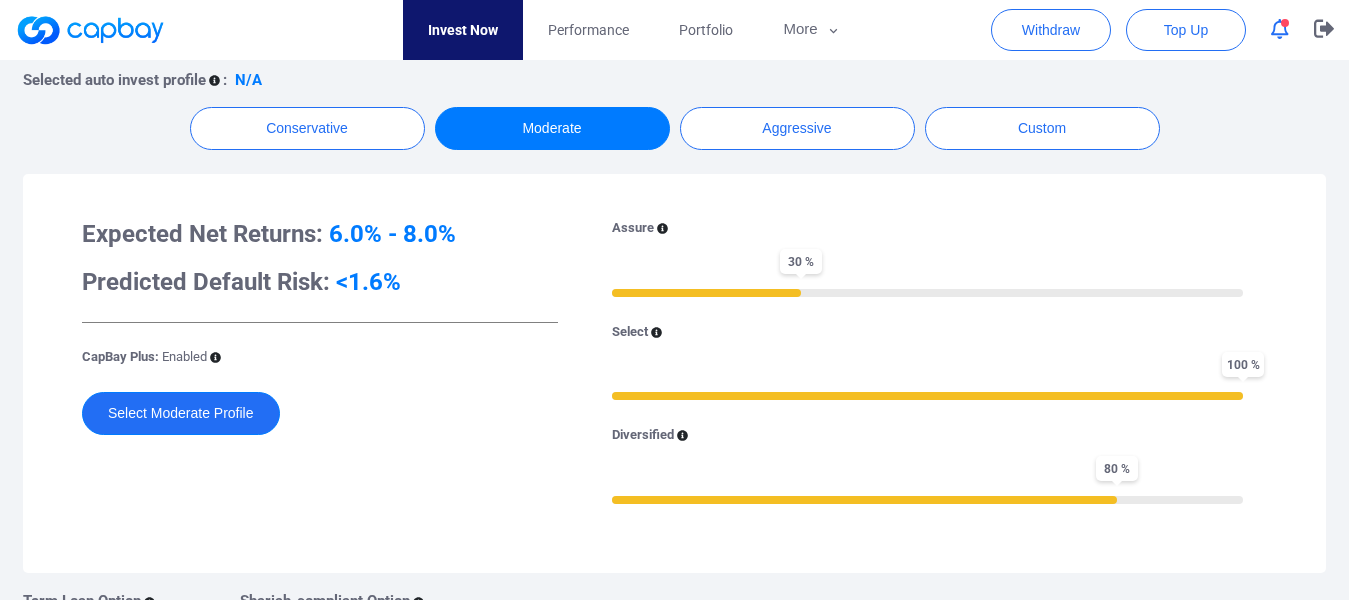 click on "Select
Moderate Profile" at bounding box center (181, 413) 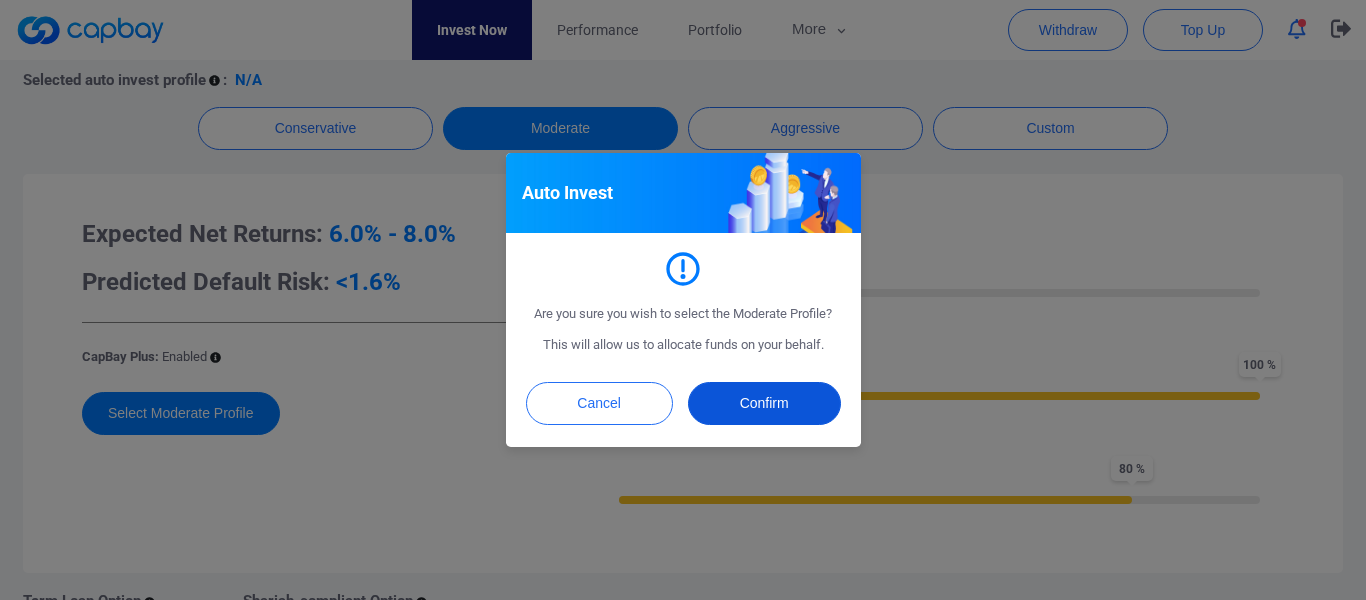 click on "Confirm" at bounding box center [764, 403] 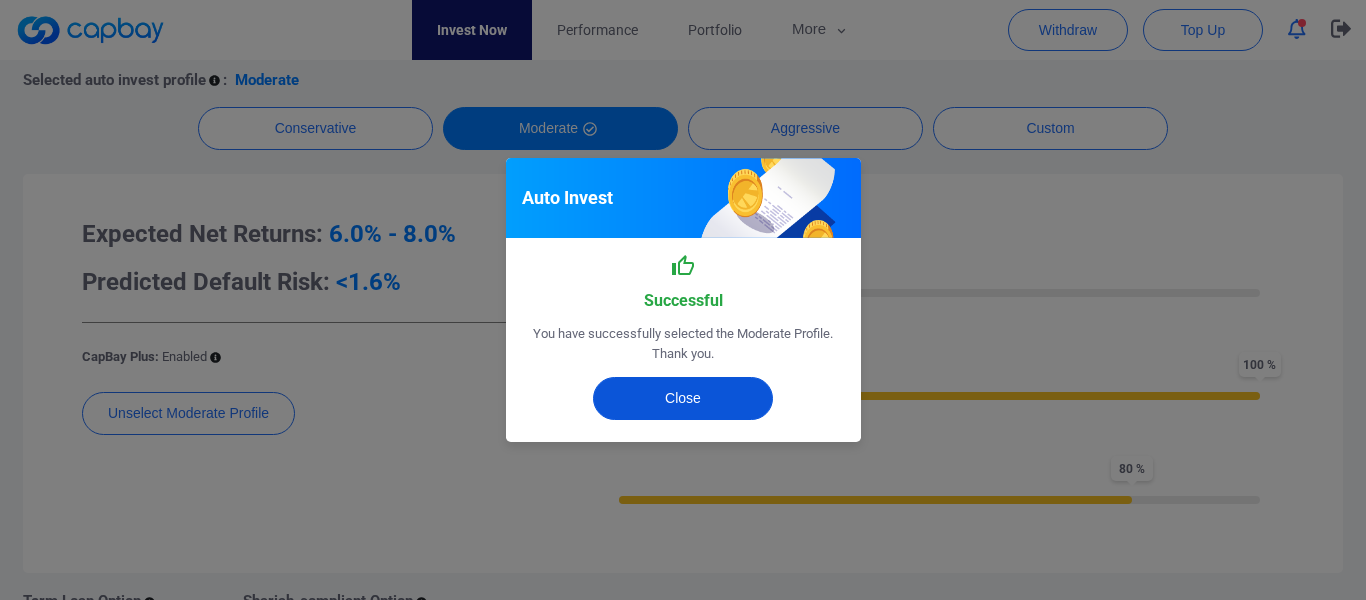click on "Close" at bounding box center [683, 398] 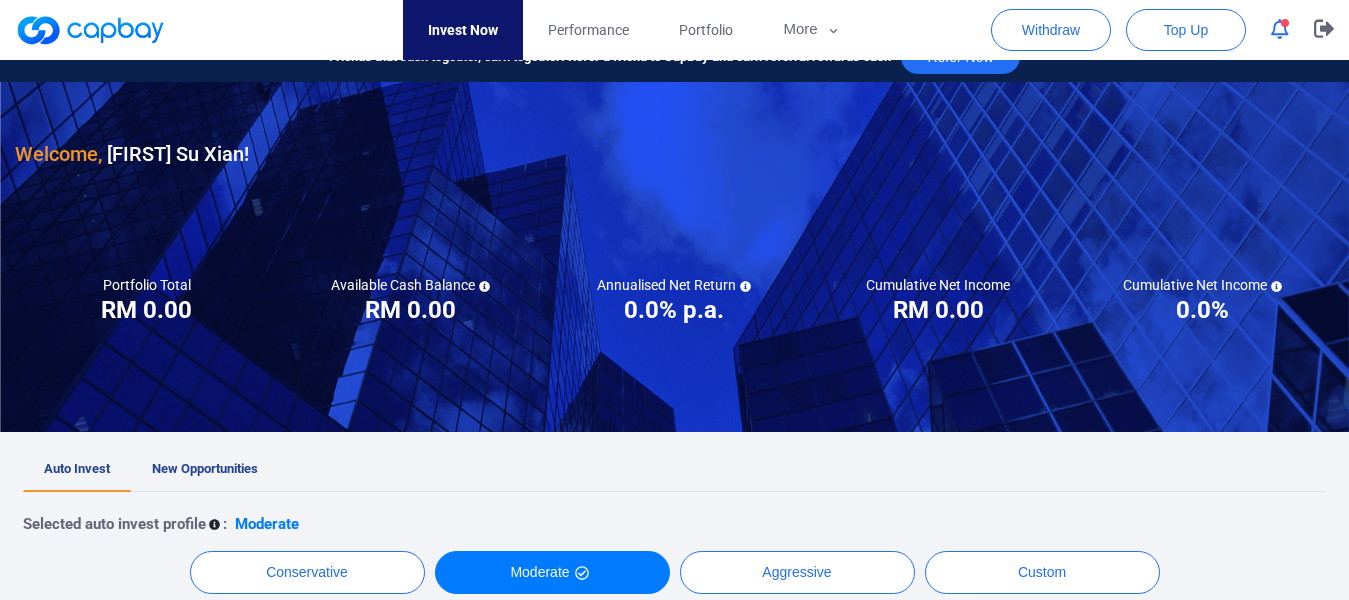 scroll, scrollTop: 0, scrollLeft: 0, axis: both 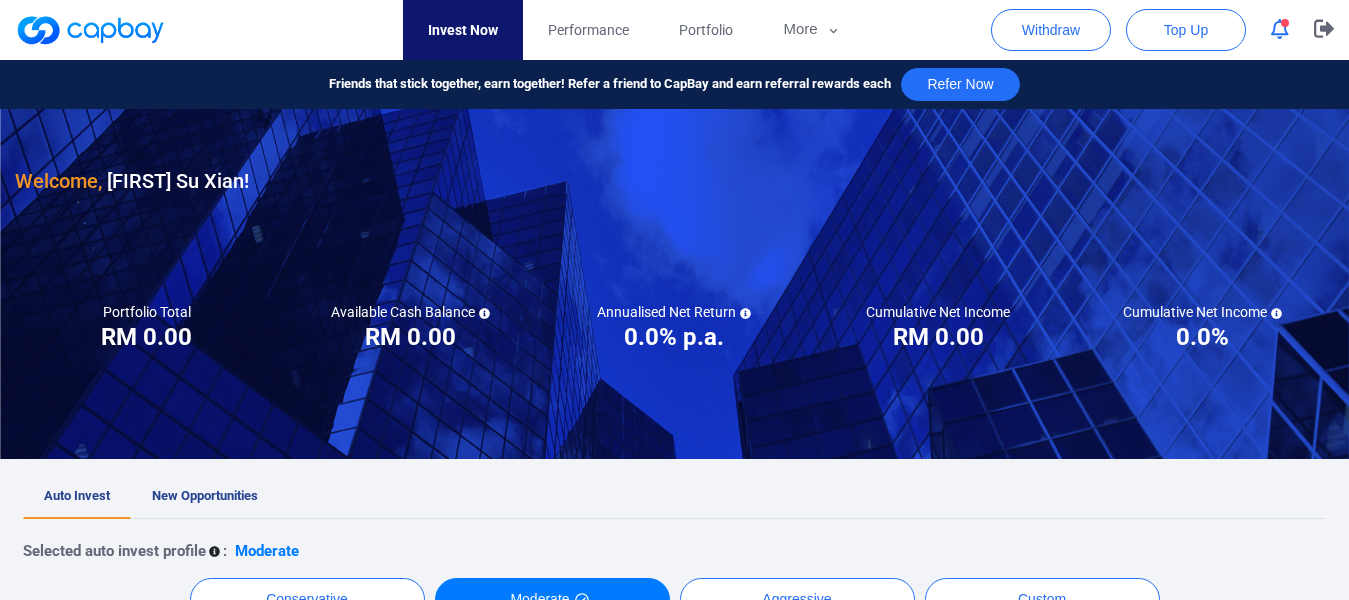 click 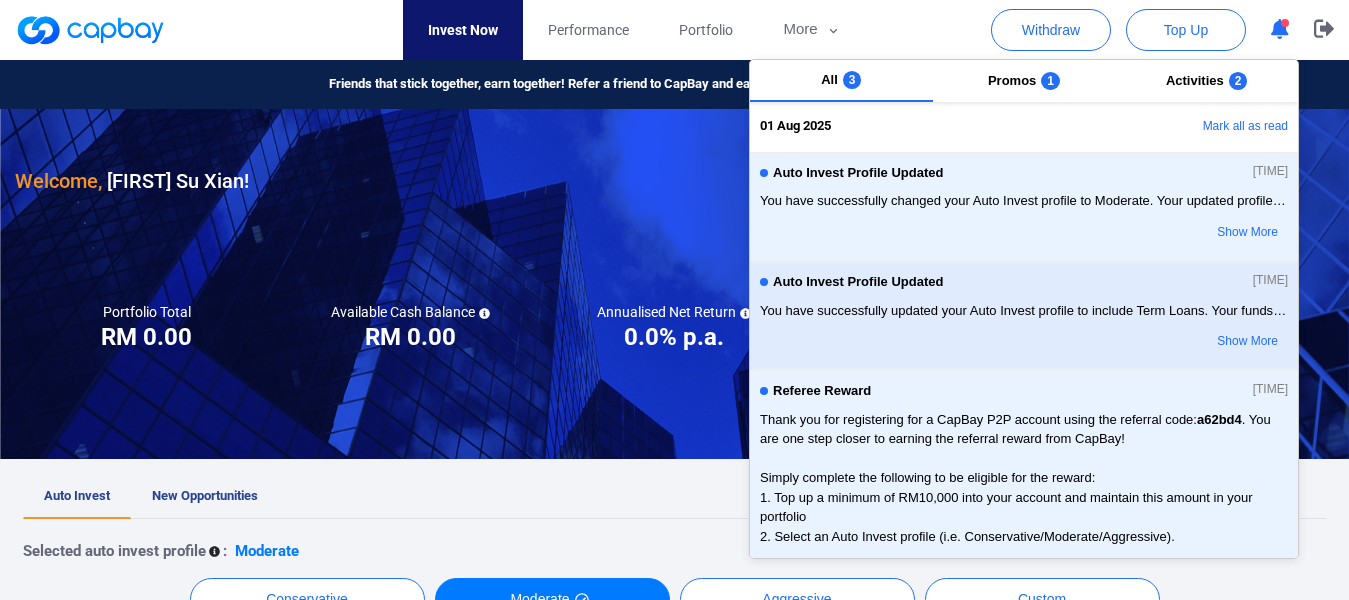 scroll, scrollTop: 57, scrollLeft: 0, axis: vertical 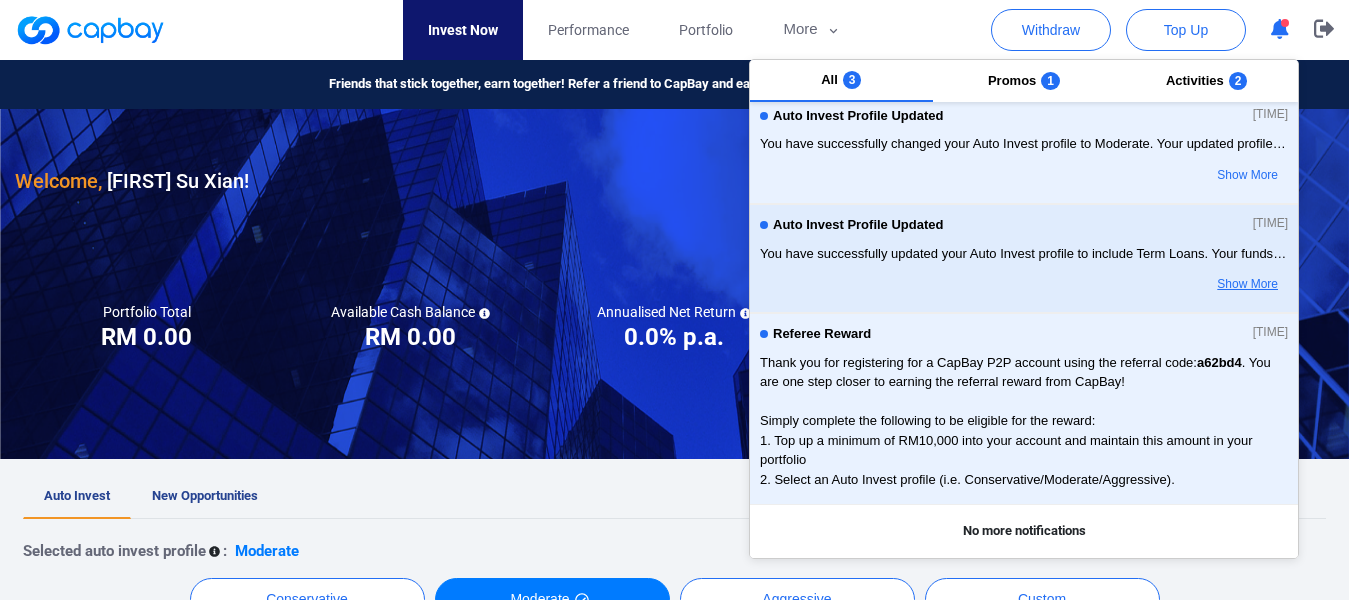 click on "Show More" at bounding box center [1209, 285] 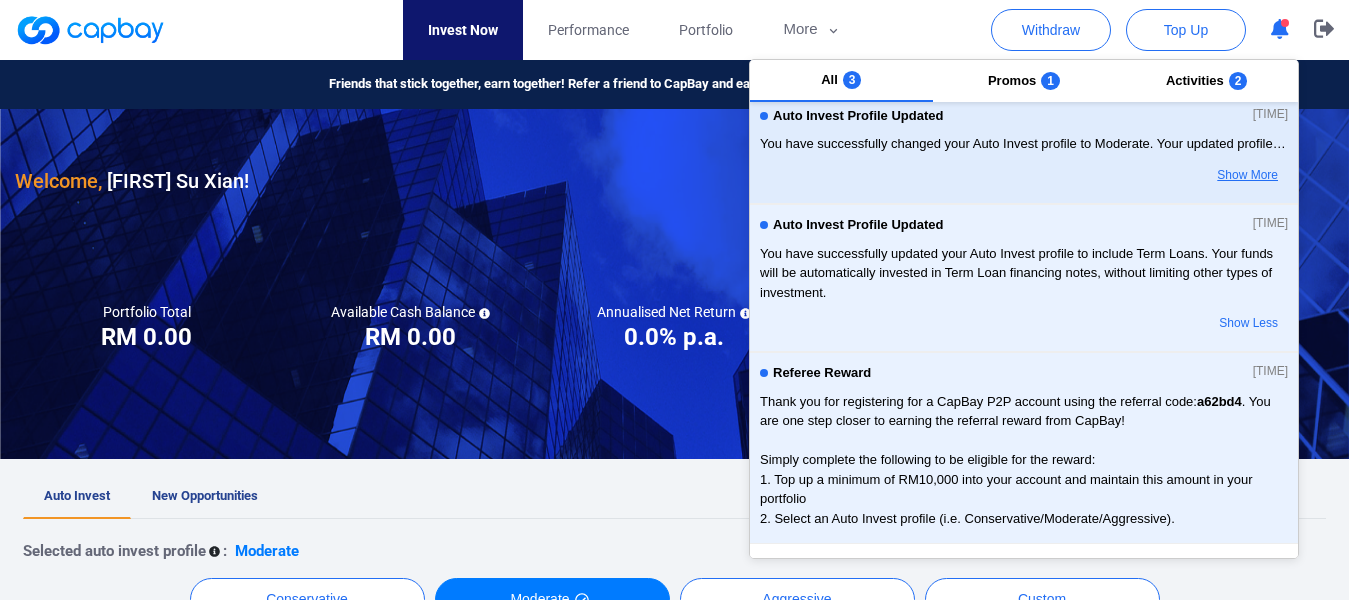 click on "Show More" at bounding box center (1209, 176) 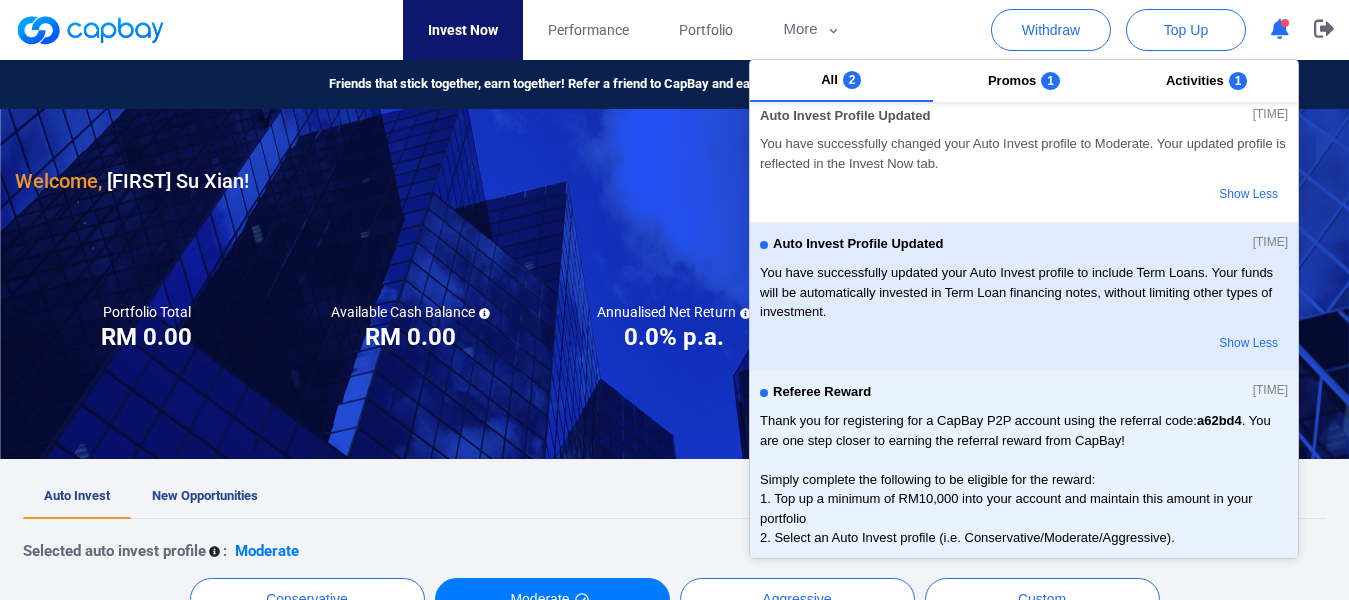 click on "You have successfully updated your Auto Invest profile to include Term Loans. Your funds will be automatically invested in Term Loan financing notes, without limiting other types of investment." at bounding box center (1024, 292) 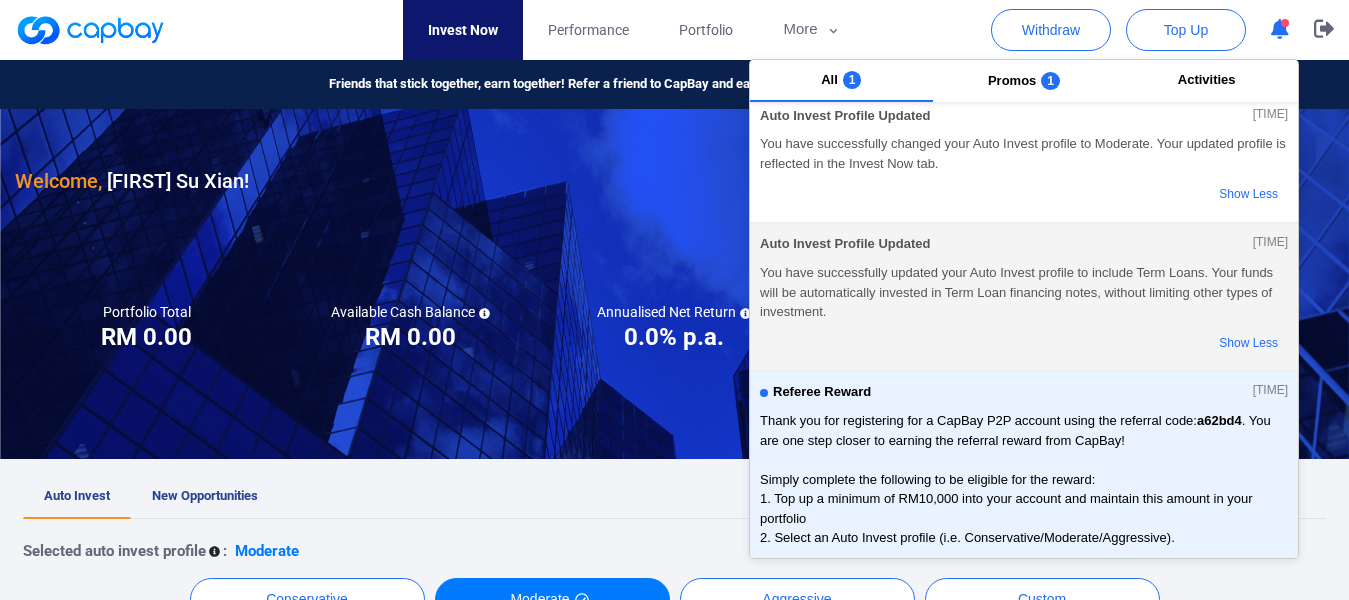 scroll, scrollTop: 115, scrollLeft: 0, axis: vertical 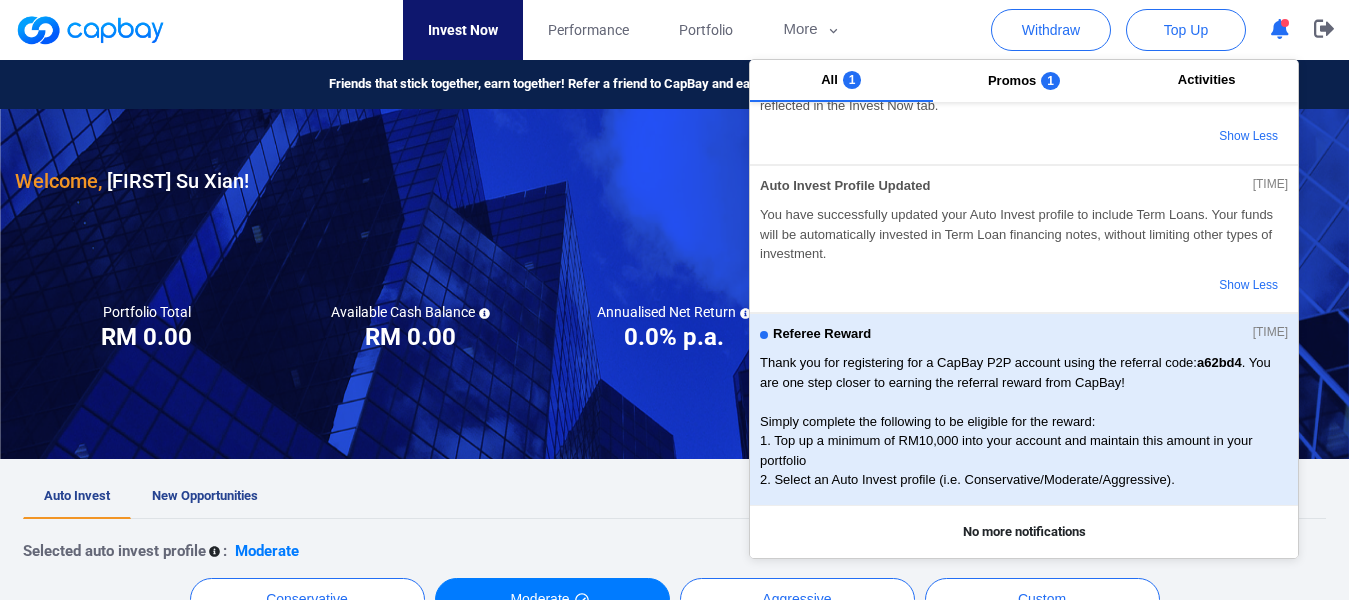 click on "Thank you for registering for a CapBay P2P account using the referral code:  a62bd4 . You are one step closer to earning the referral reward from CapBay! Simply complete the following to be eligible for the reward: 1. Top up a minimum of RM10,000 into your account and maintain this amount in your portfolio 2. Select an Auto Invest profile (i.e. Conservative/Moderate/Aggressive)." at bounding box center [1024, 421] 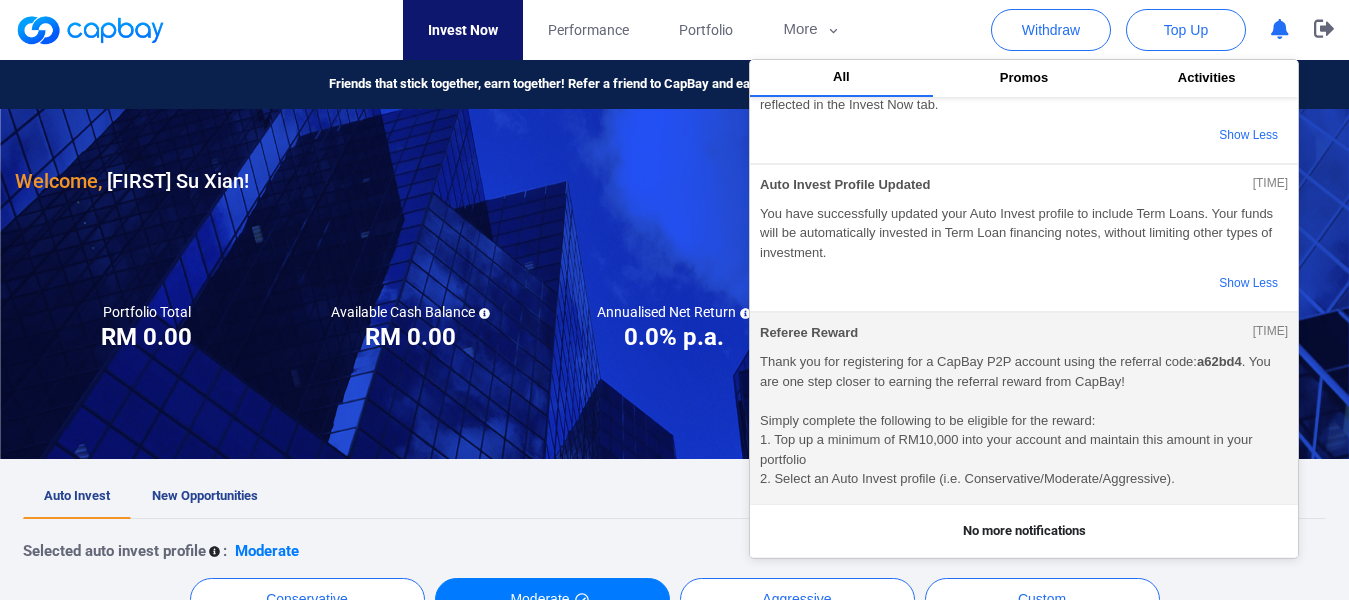 scroll, scrollTop: 97, scrollLeft: 0, axis: vertical 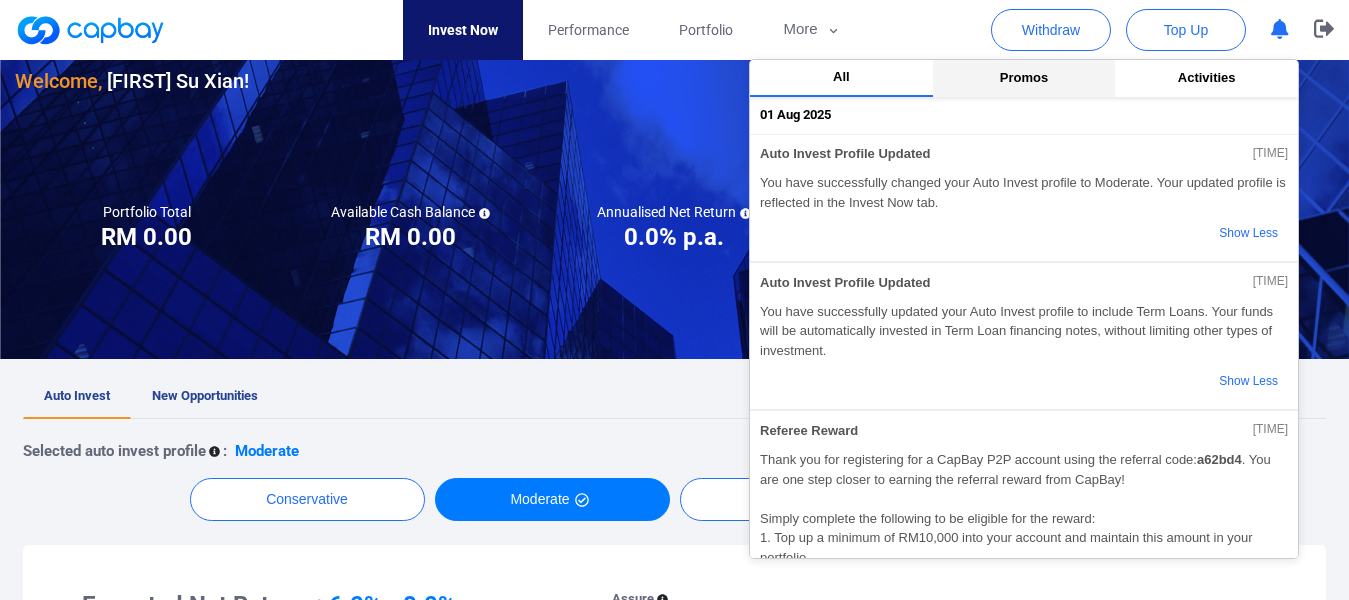 click on "Promos" at bounding box center (1024, 77) 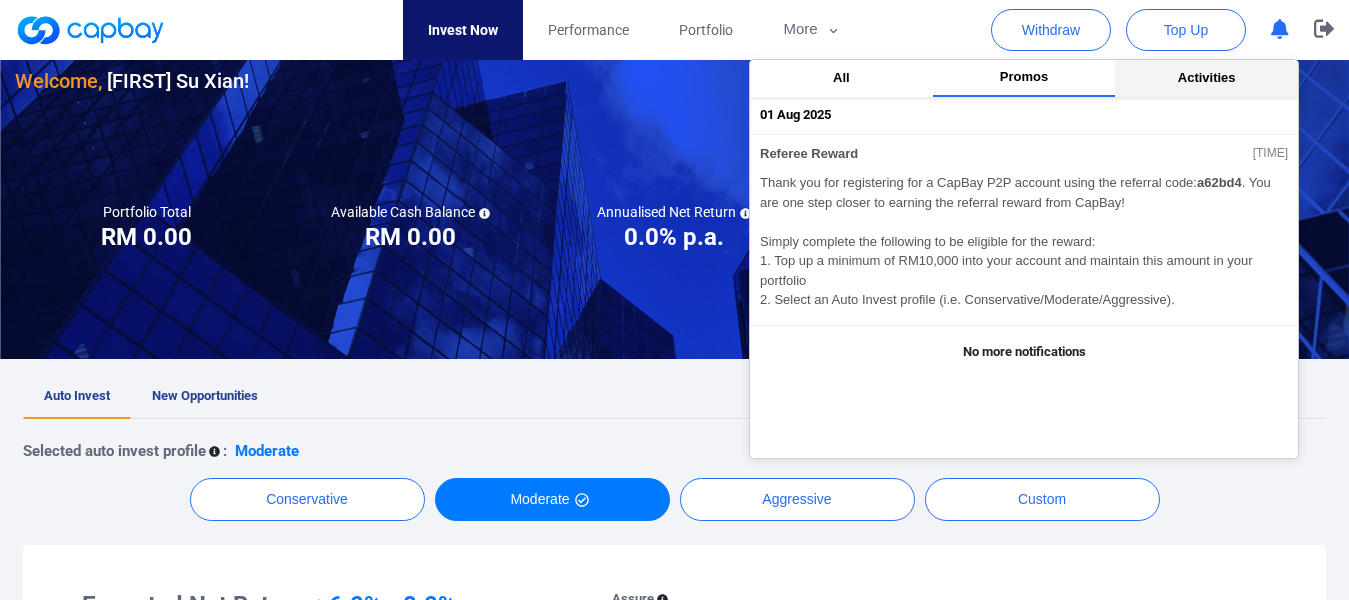 click on "Activities" at bounding box center (1206, 78) 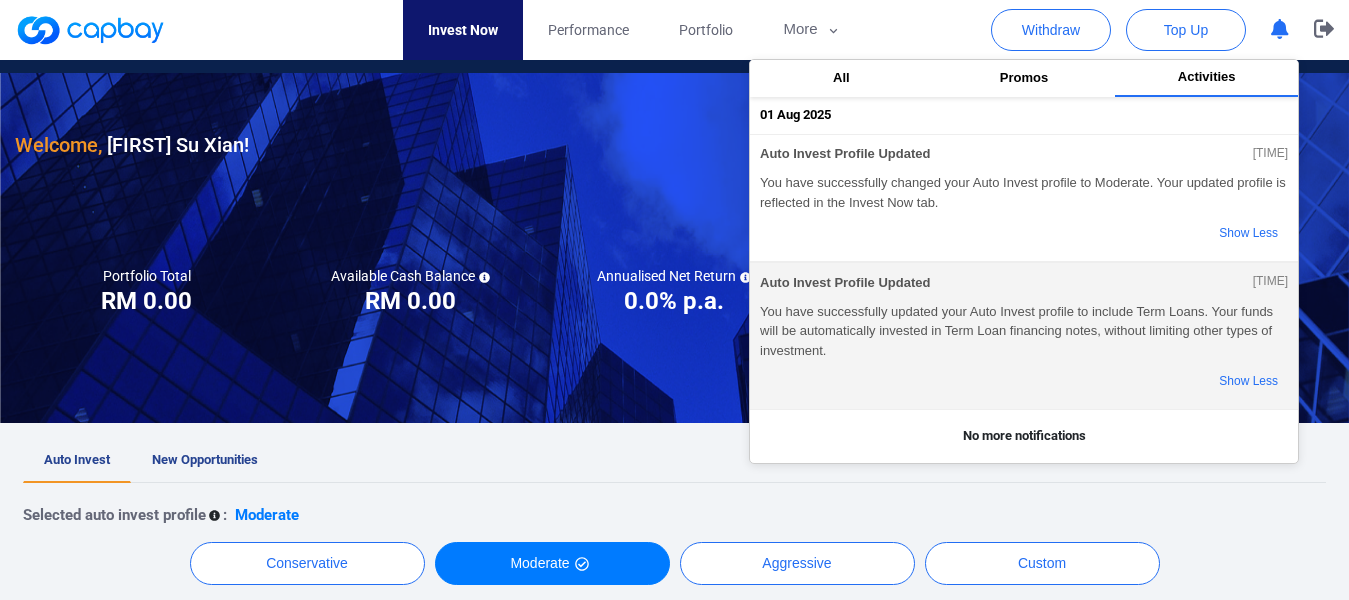 scroll, scrollTop: 0, scrollLeft: 0, axis: both 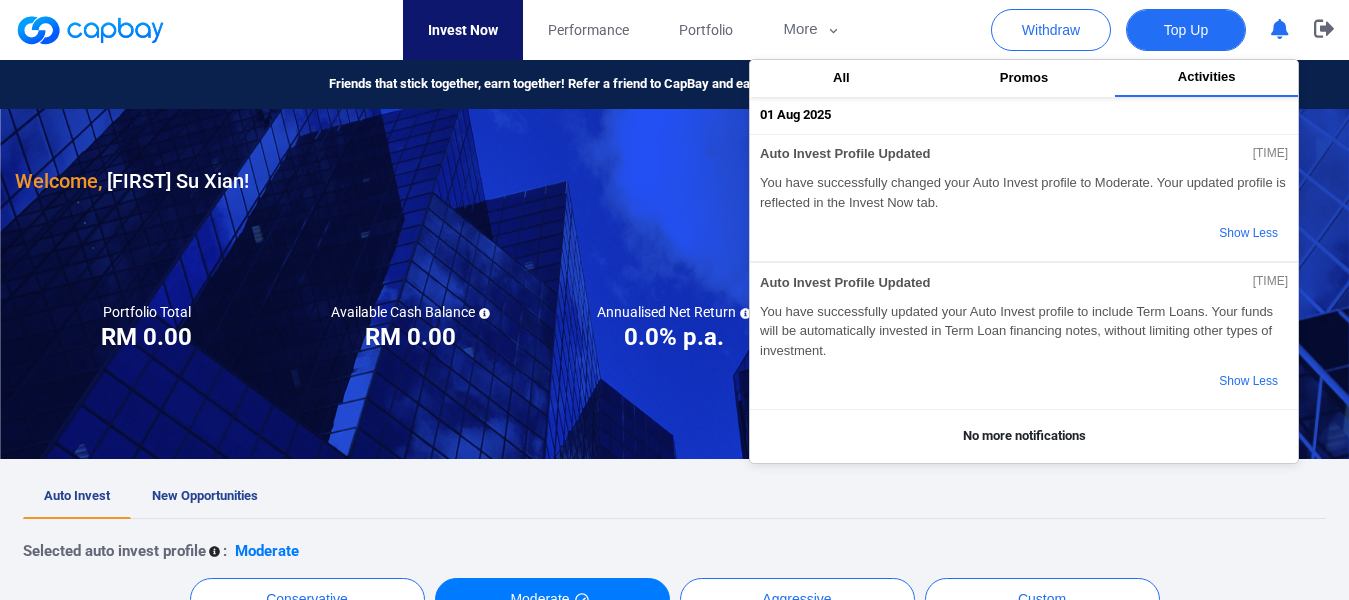 click on "Top Up" at bounding box center (1186, 30) 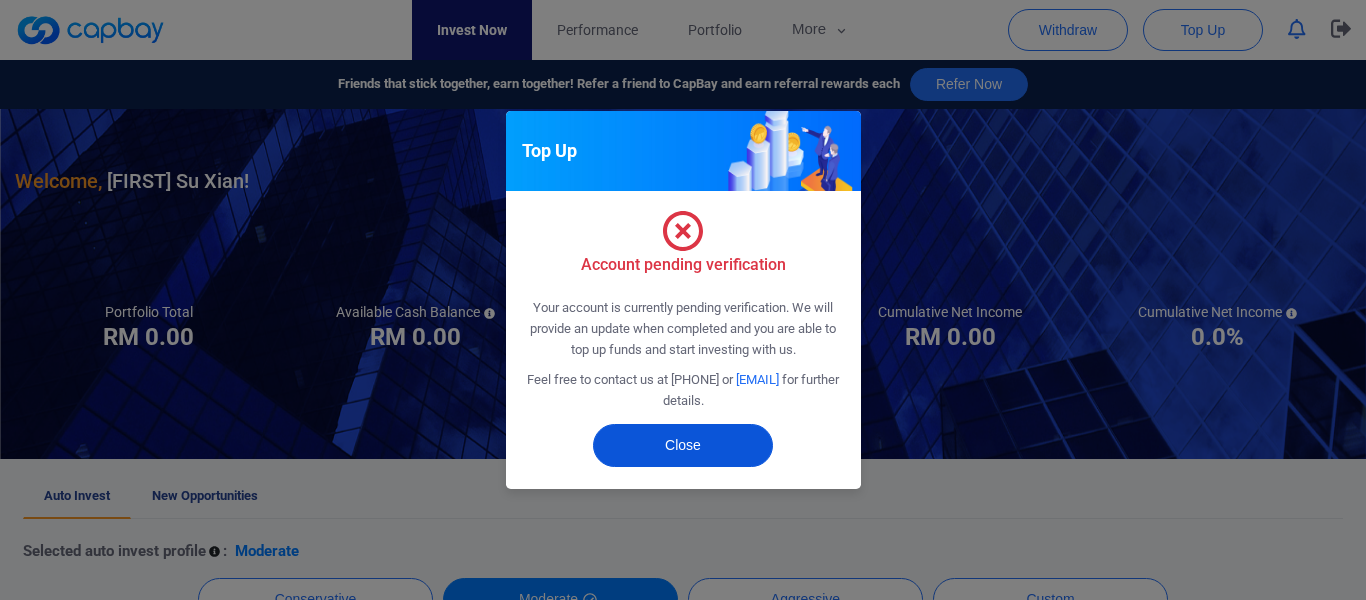 click on "Close" at bounding box center [683, 445] 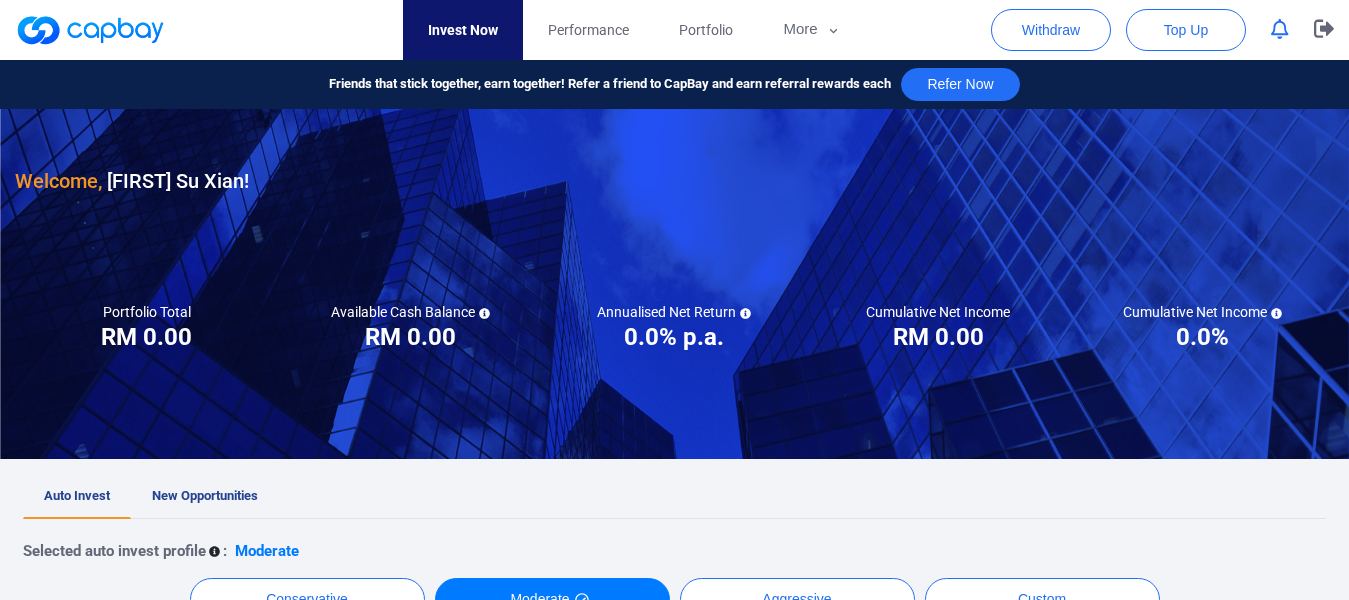 click 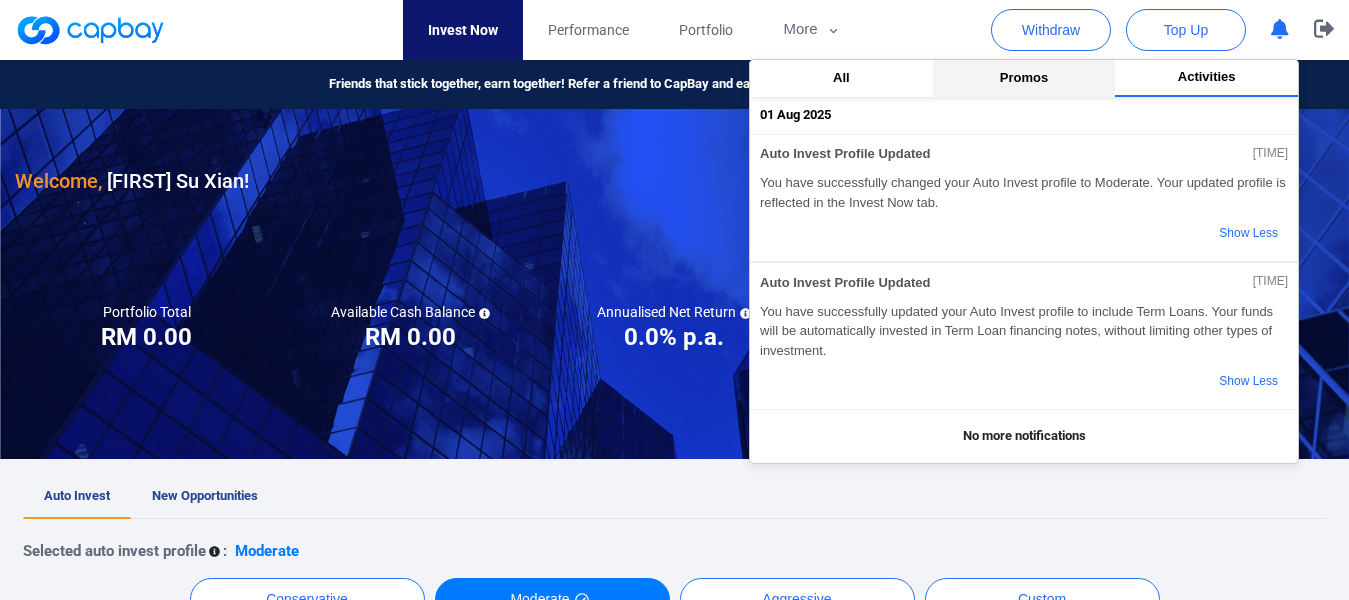 click on "Promos" at bounding box center (1024, 77) 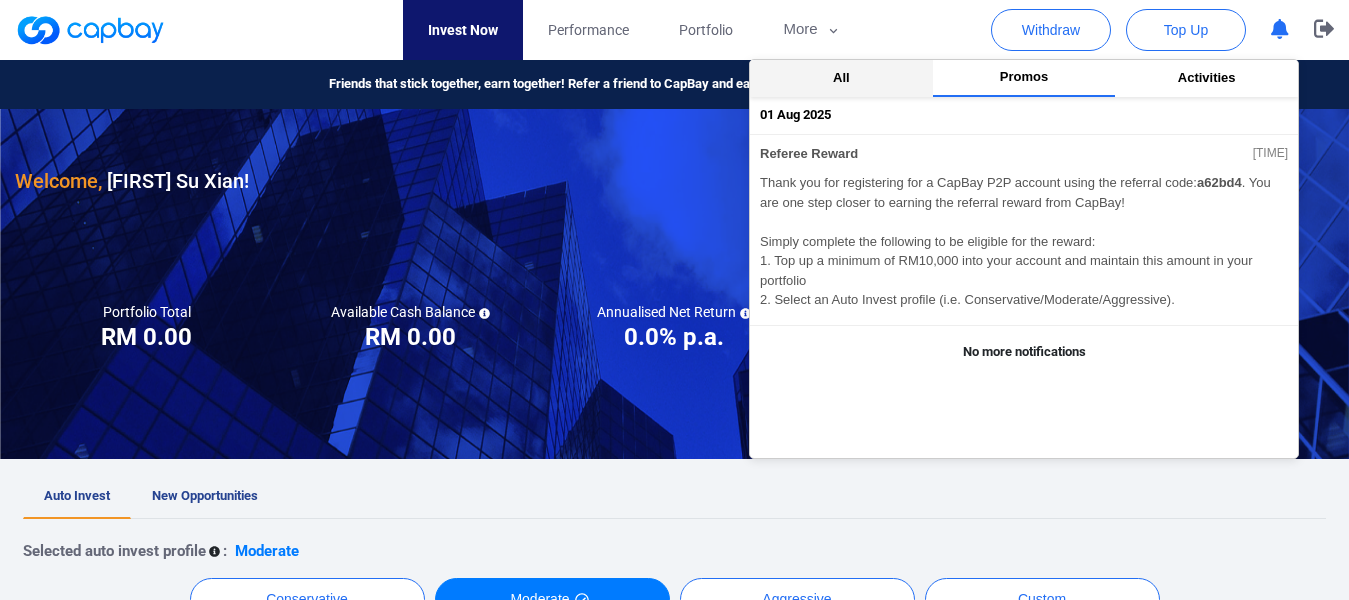 click on "All" at bounding box center (841, 78) 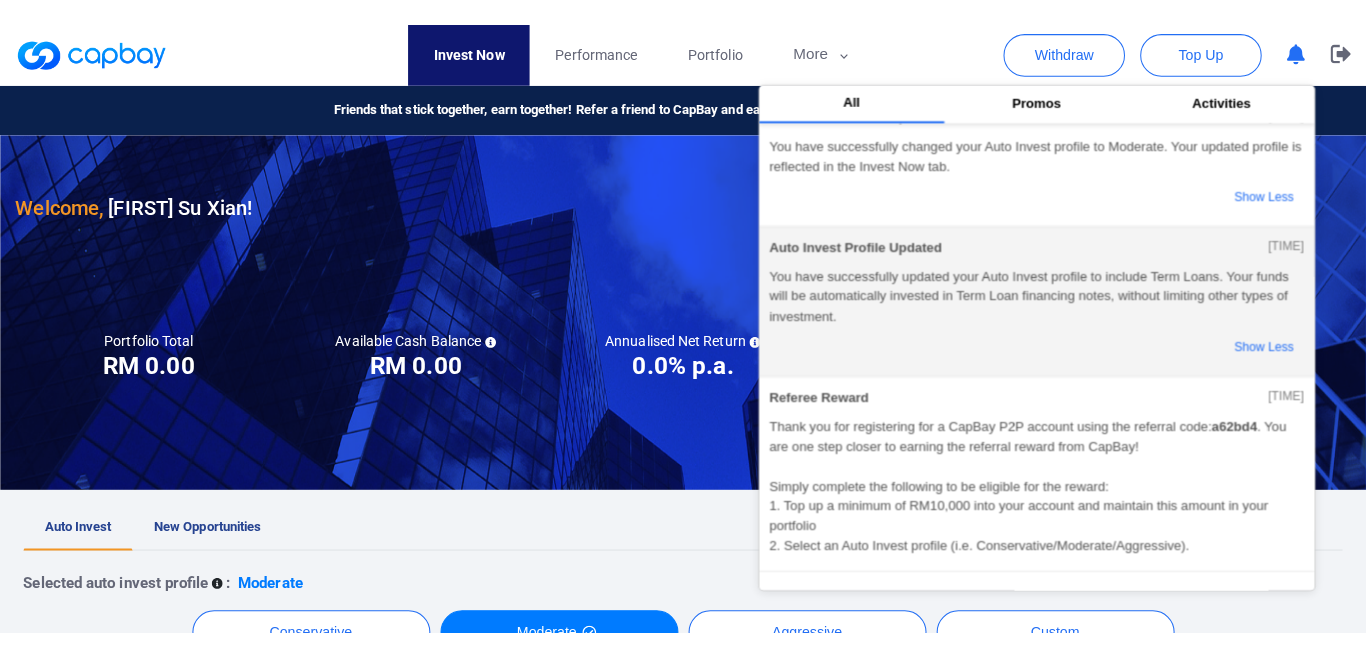 scroll, scrollTop: 97, scrollLeft: 0, axis: vertical 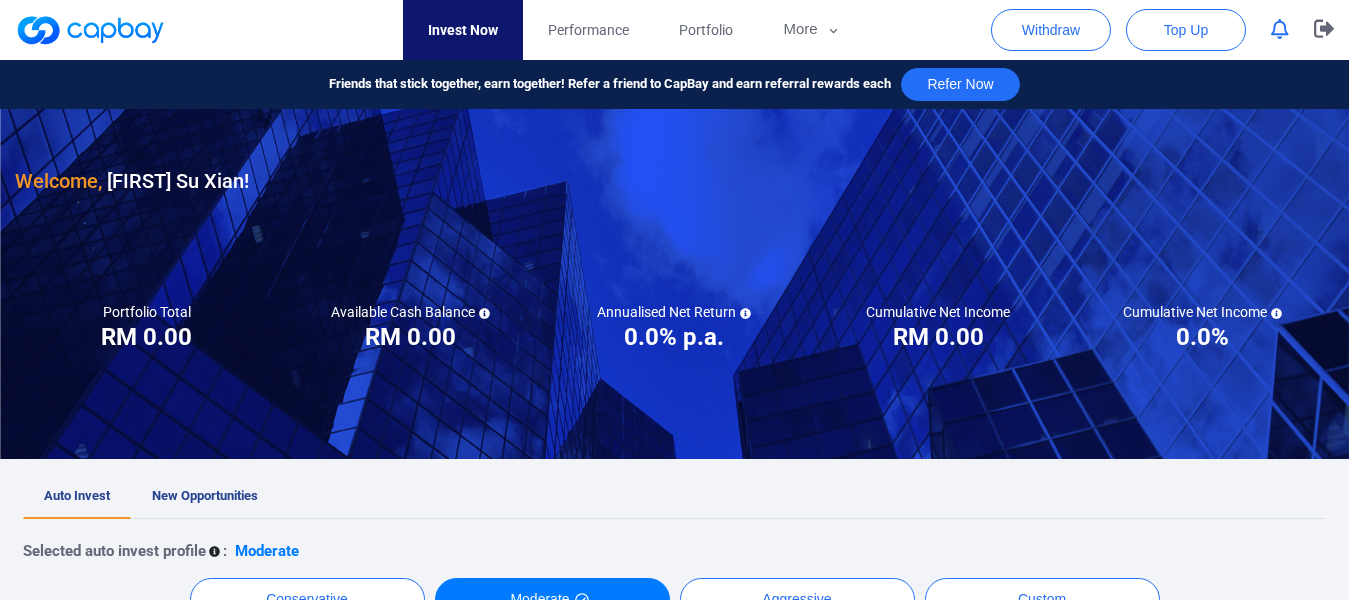 click on "Auto Invest New Opportunities" at bounding box center (674, 497) 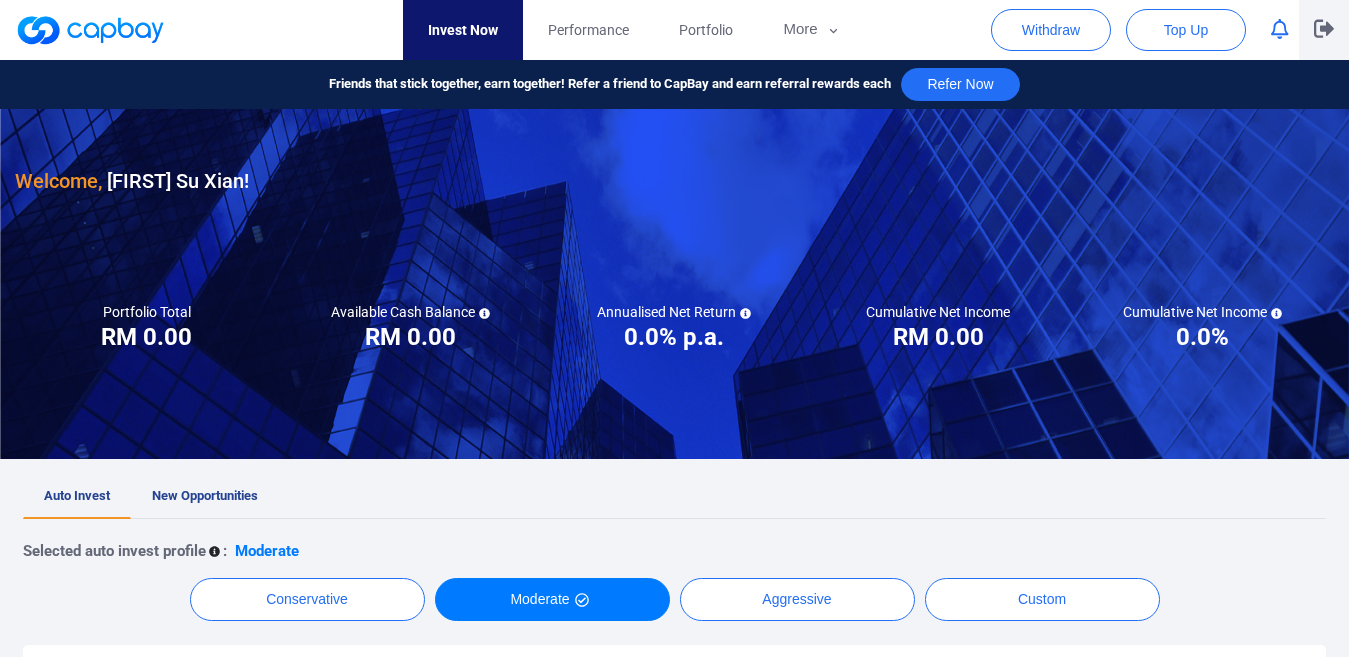 click at bounding box center [1324, 30] 